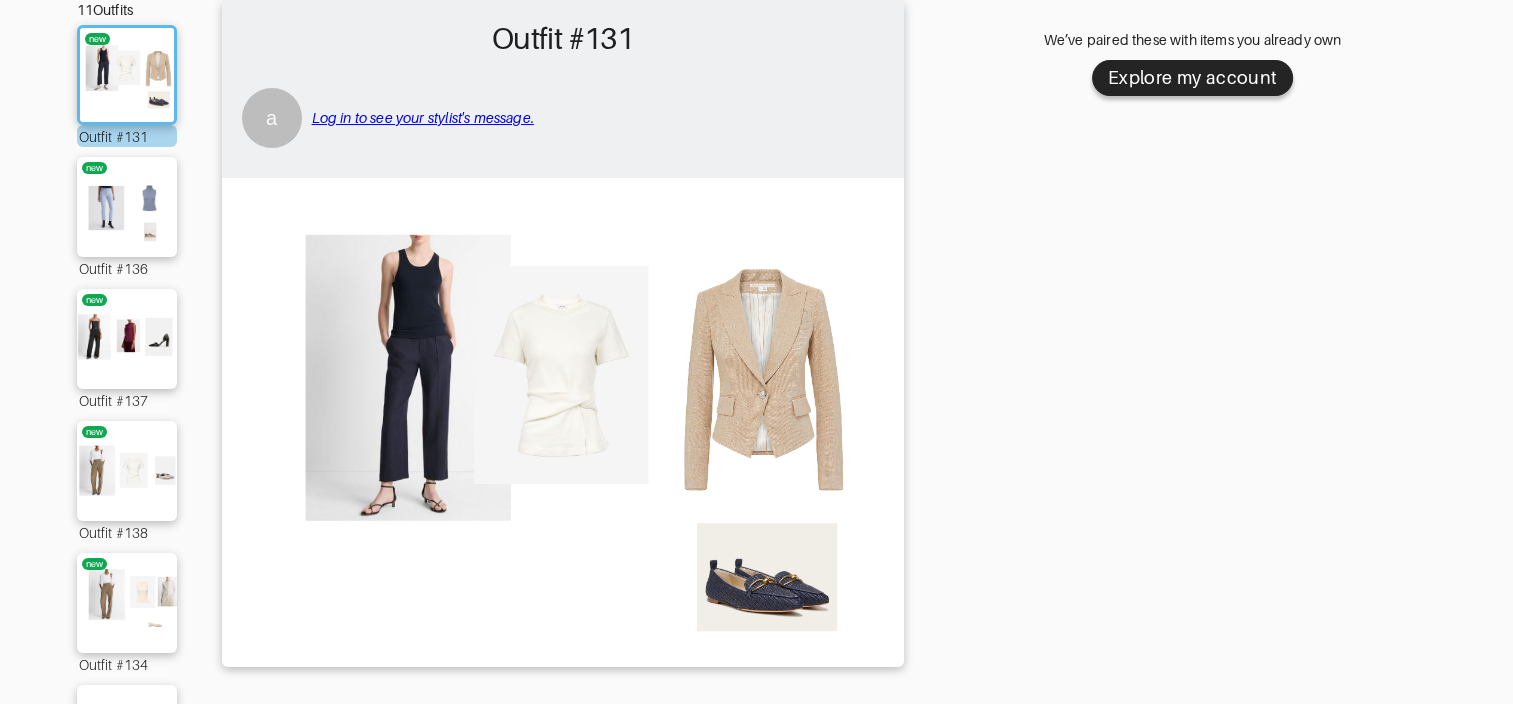 scroll, scrollTop: 200, scrollLeft: 0, axis: vertical 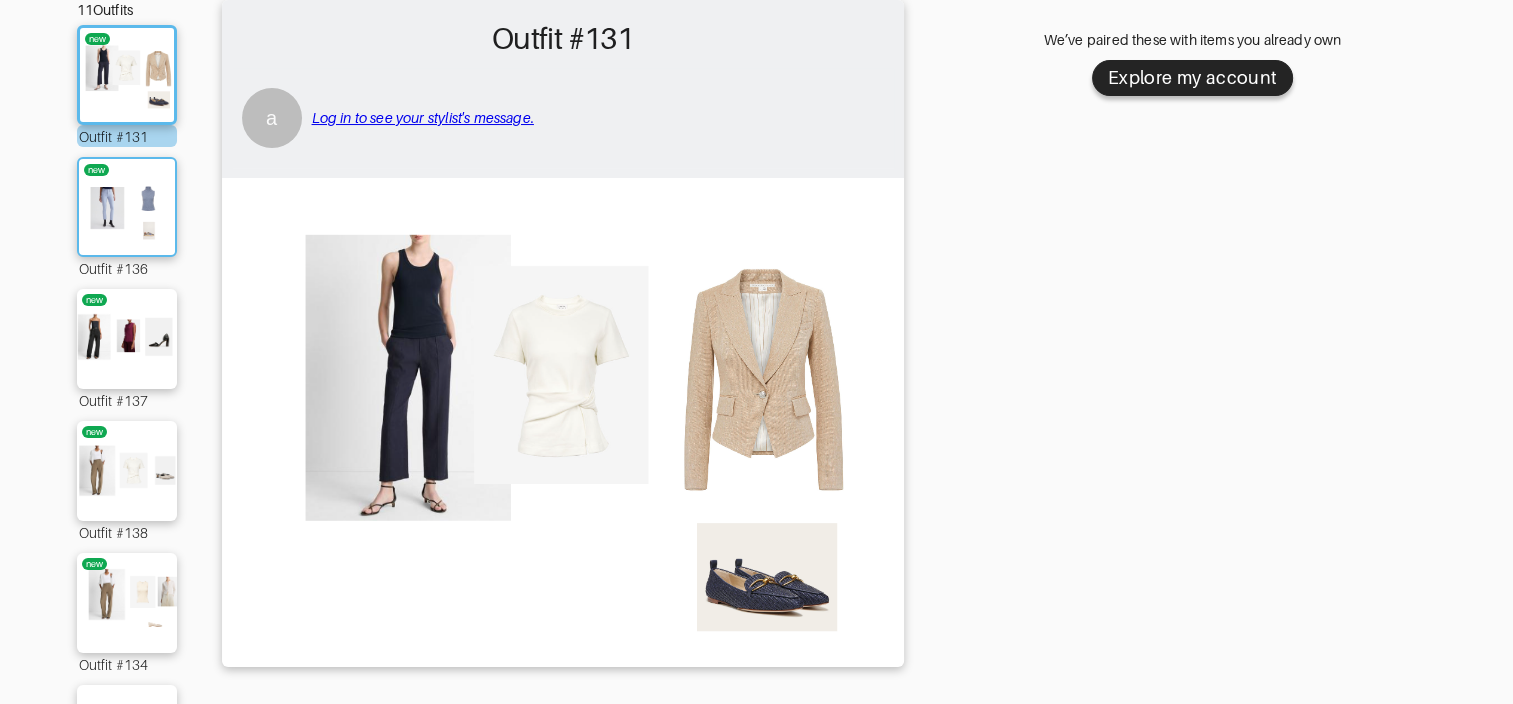 click at bounding box center [127, 207] 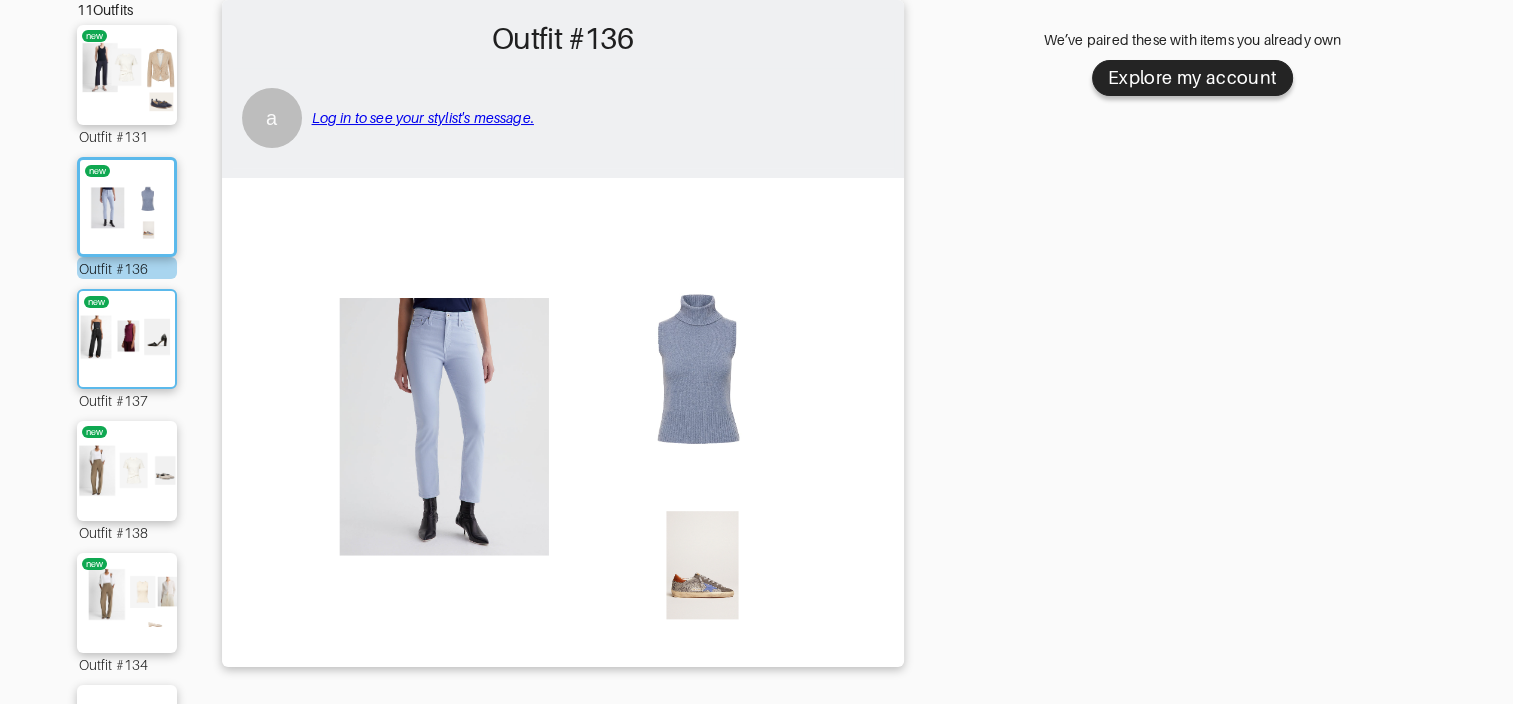 click on "new" at bounding box center [127, 339] 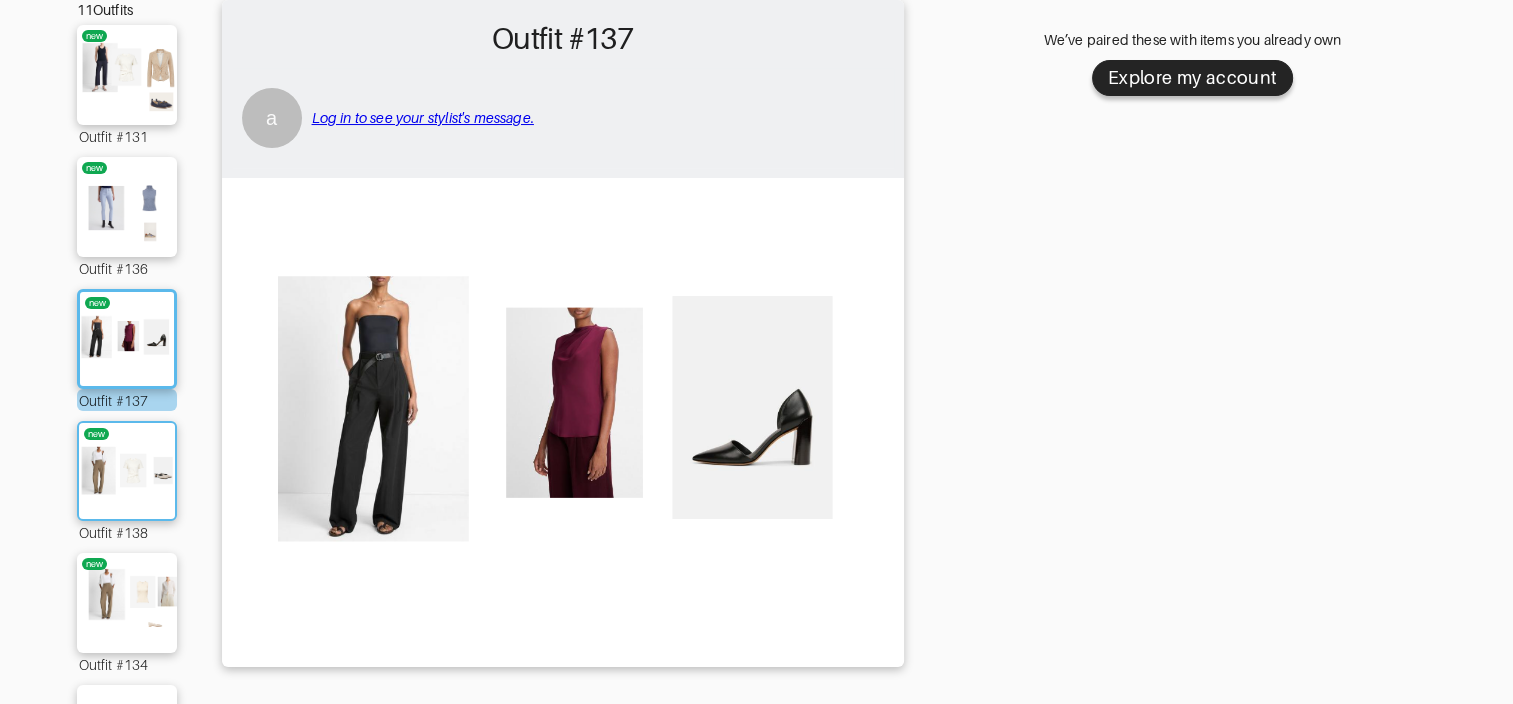 click at bounding box center [127, 471] 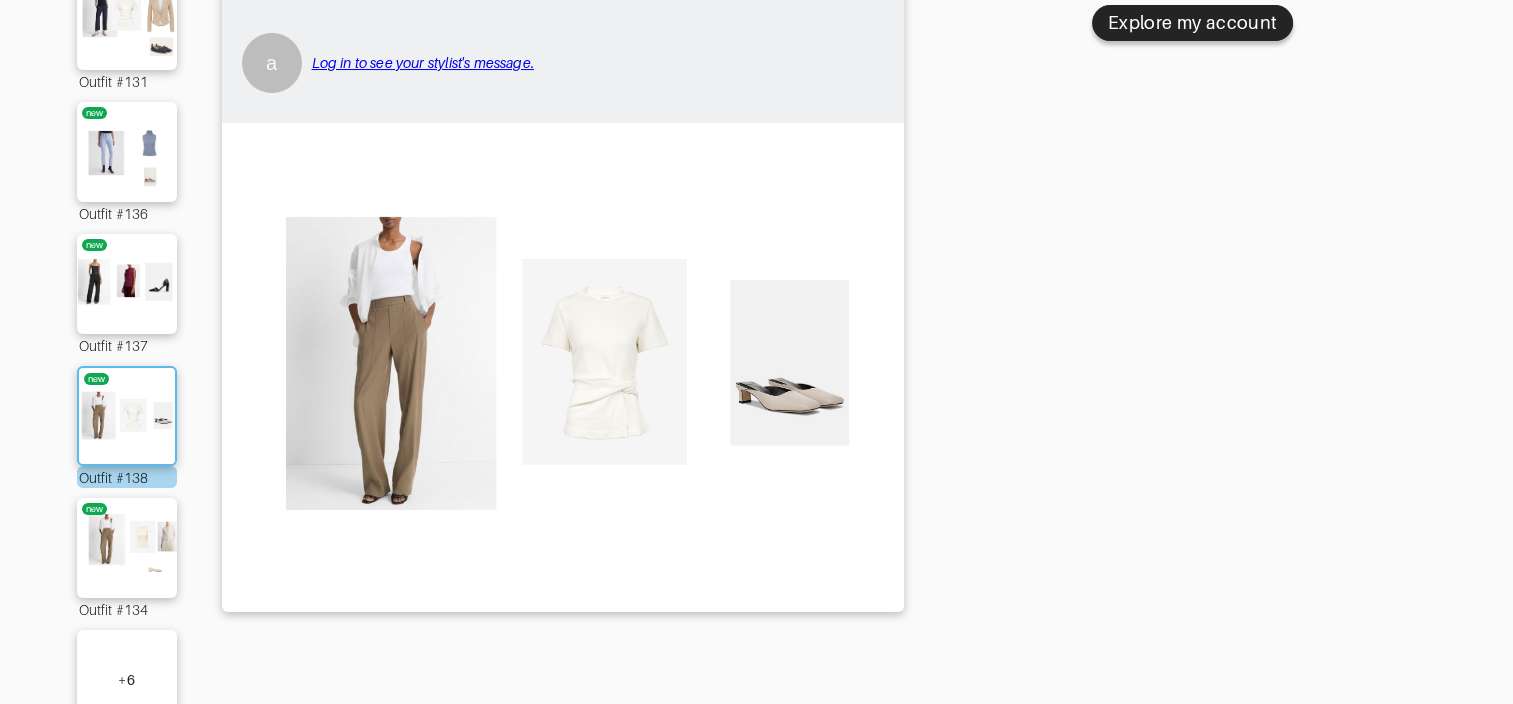 scroll, scrollTop: 300, scrollLeft: 0, axis: vertical 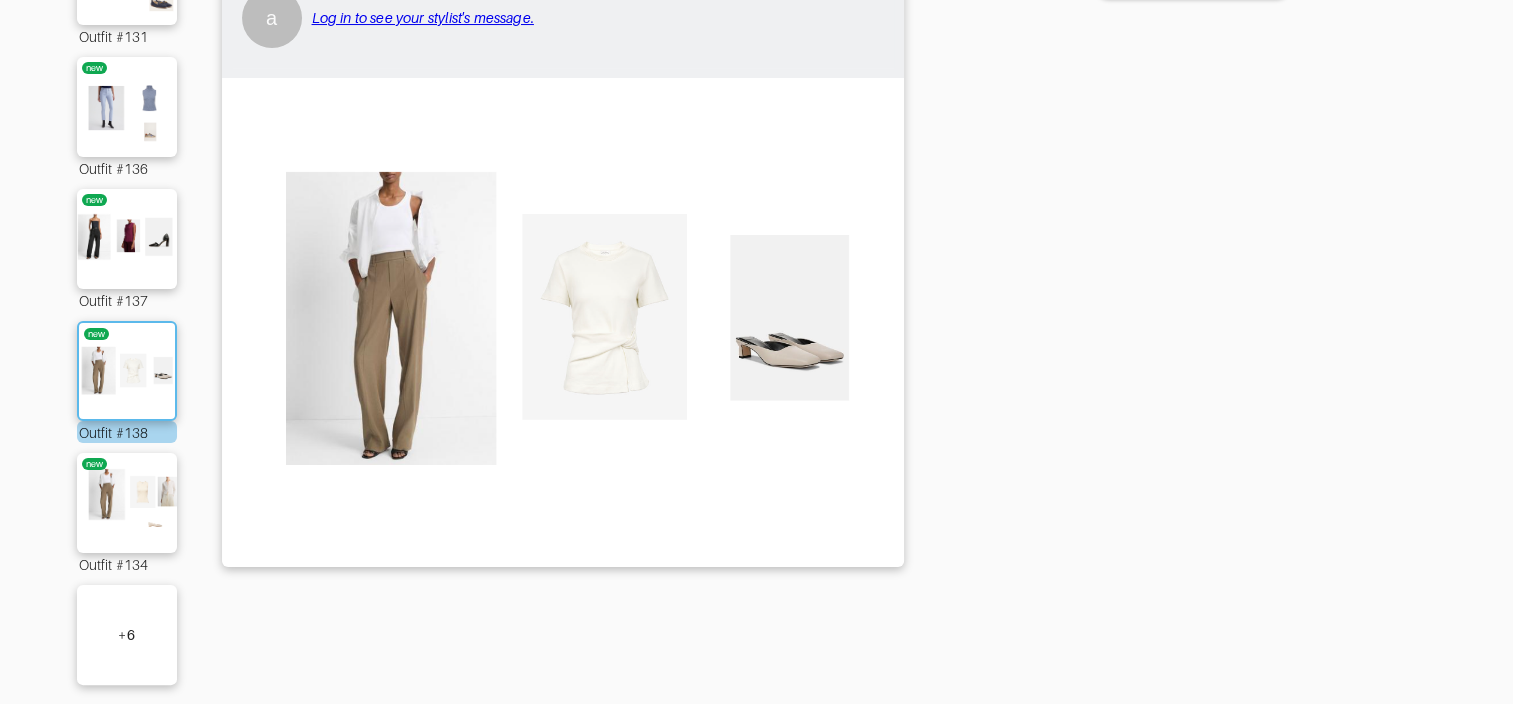 click on "new" at bounding box center (127, 503) 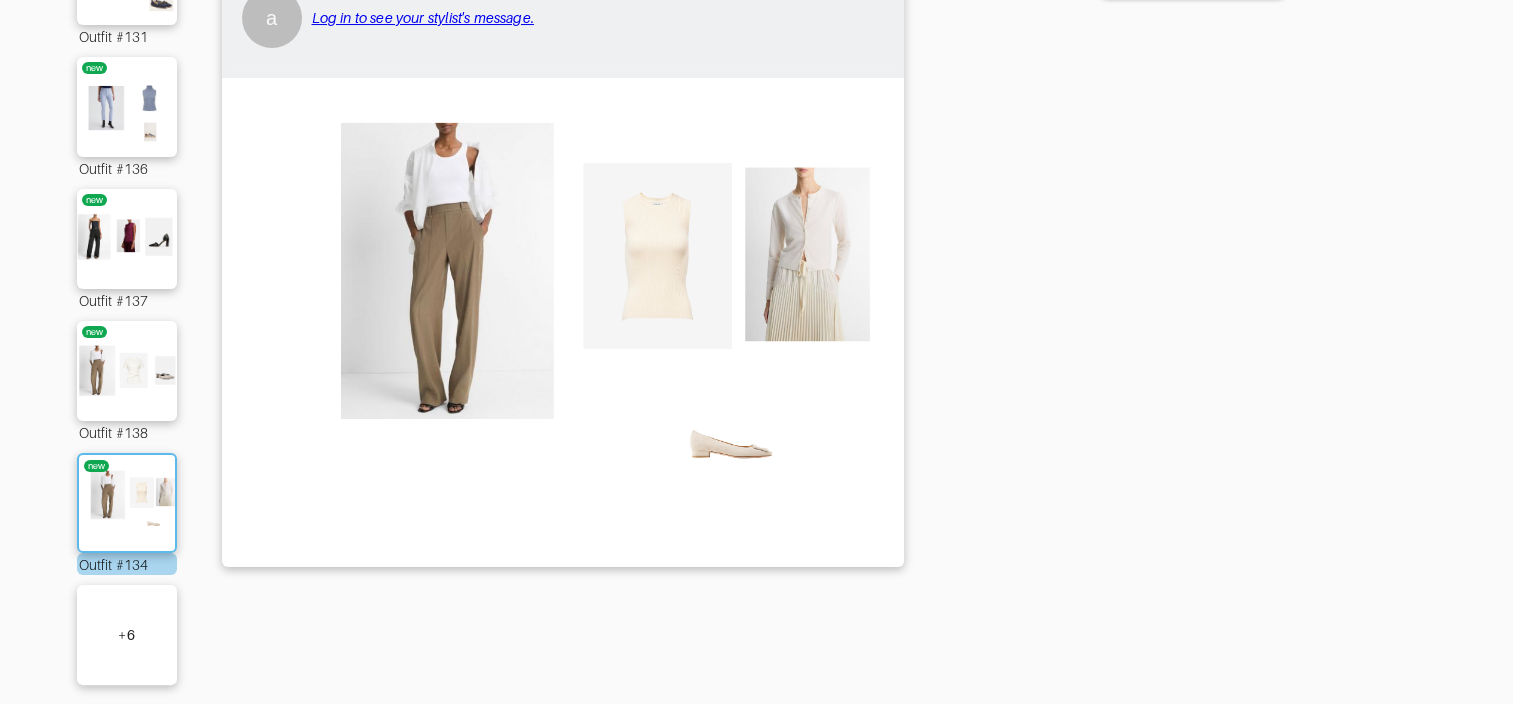 scroll, scrollTop: 338, scrollLeft: 0, axis: vertical 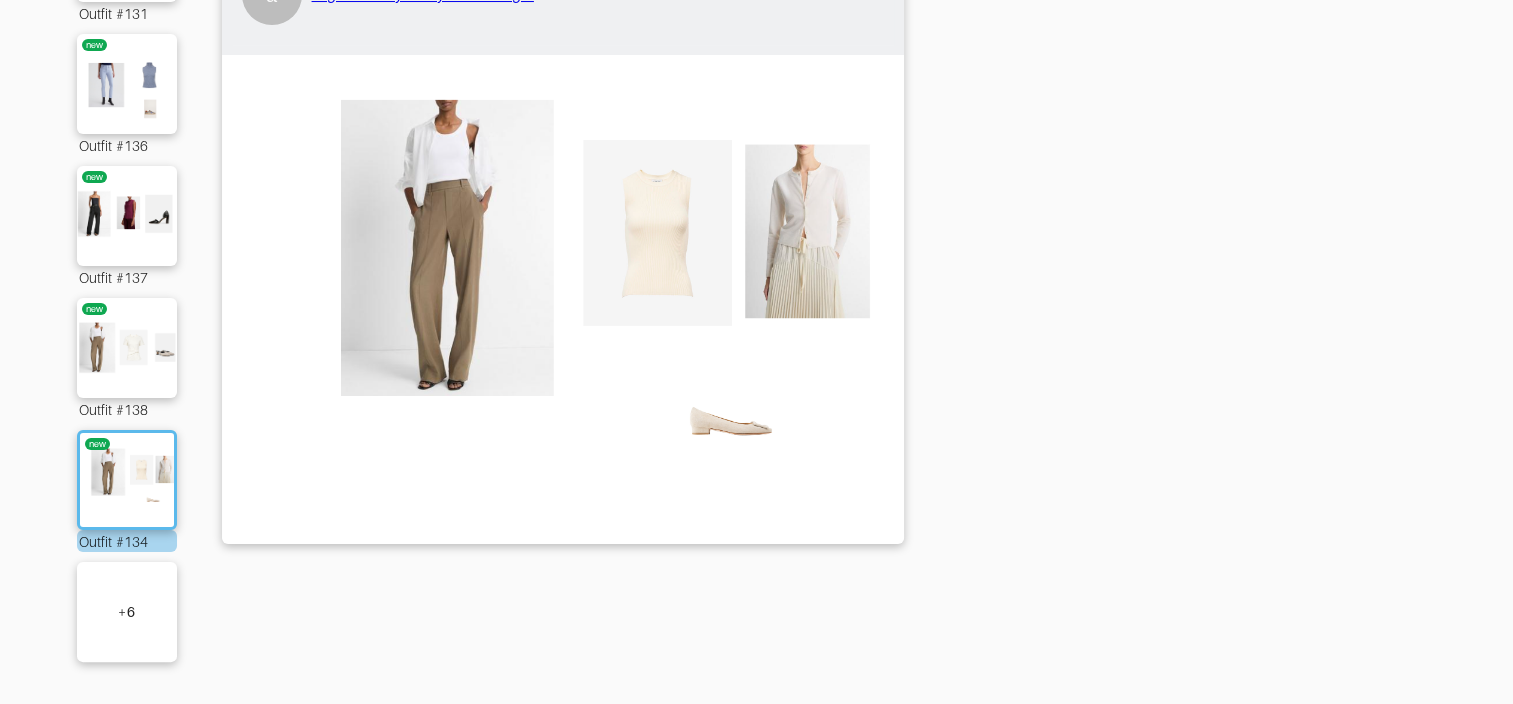 click on "+  6" at bounding box center (127, 612) 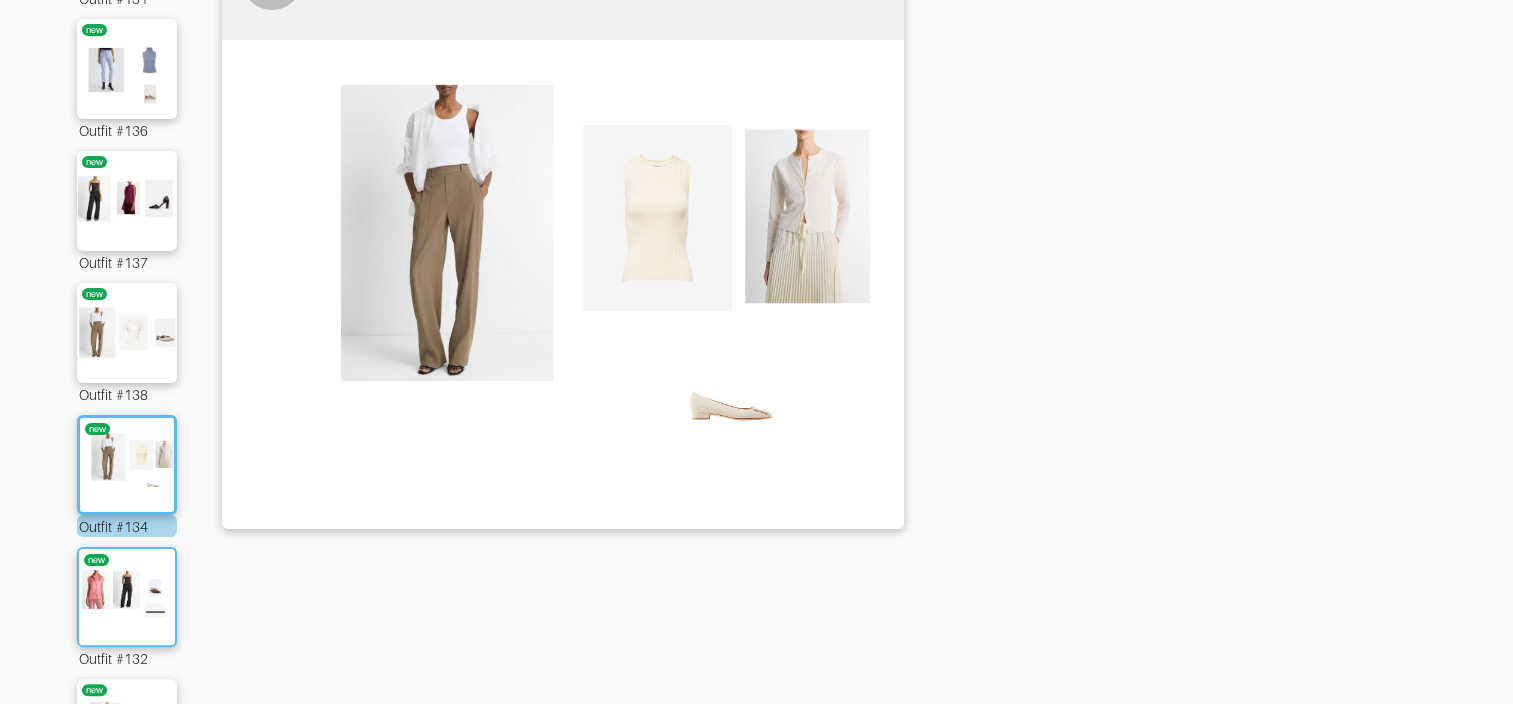 click at bounding box center [127, 597] 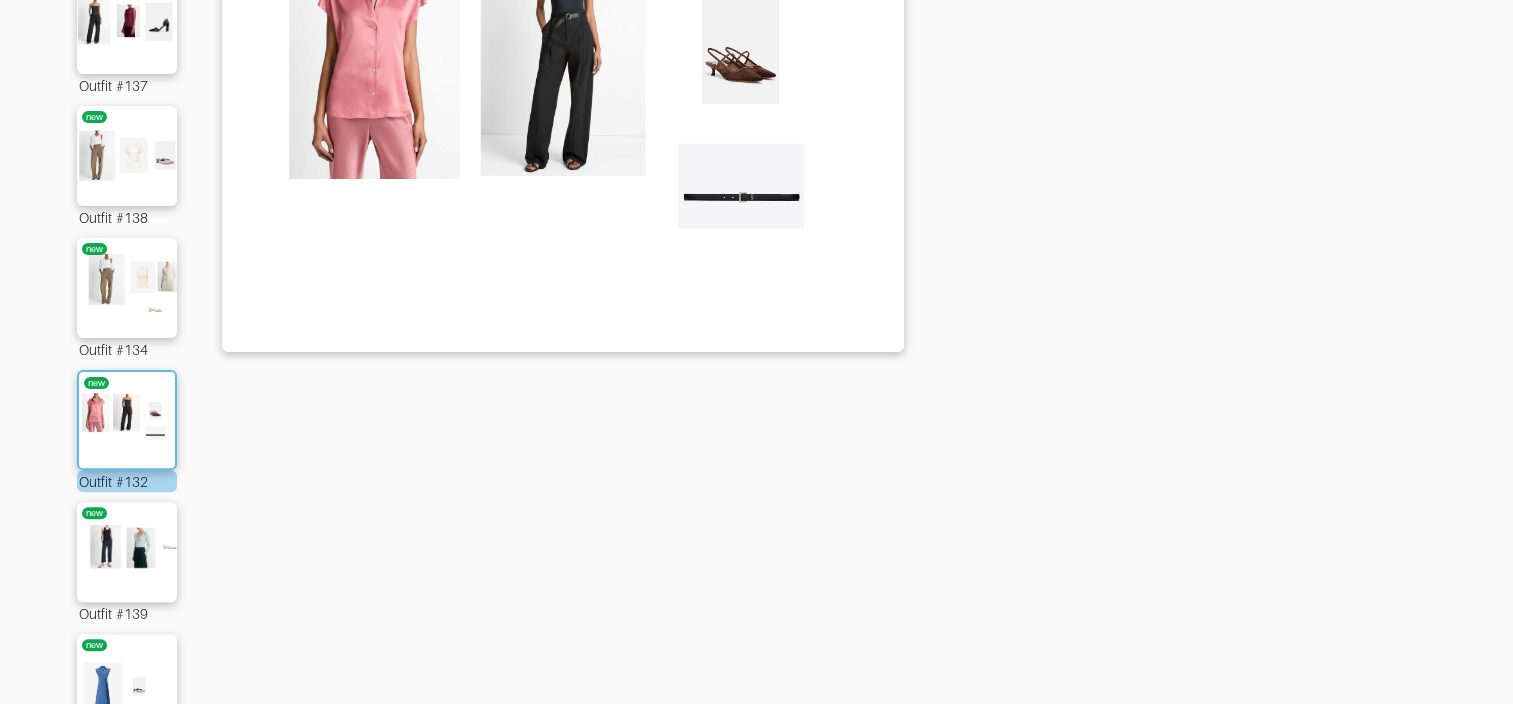 scroll, scrollTop: 538, scrollLeft: 0, axis: vertical 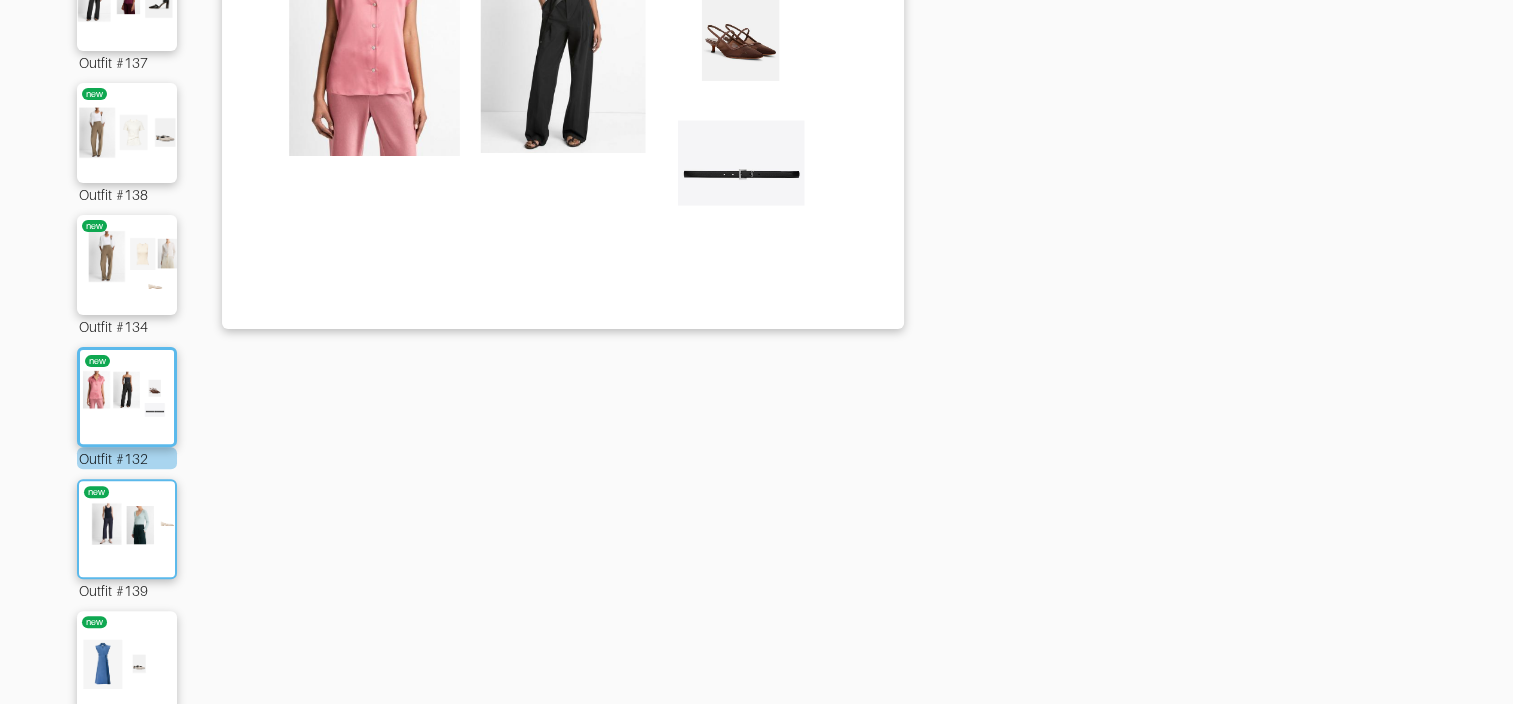 click at bounding box center [127, 529] 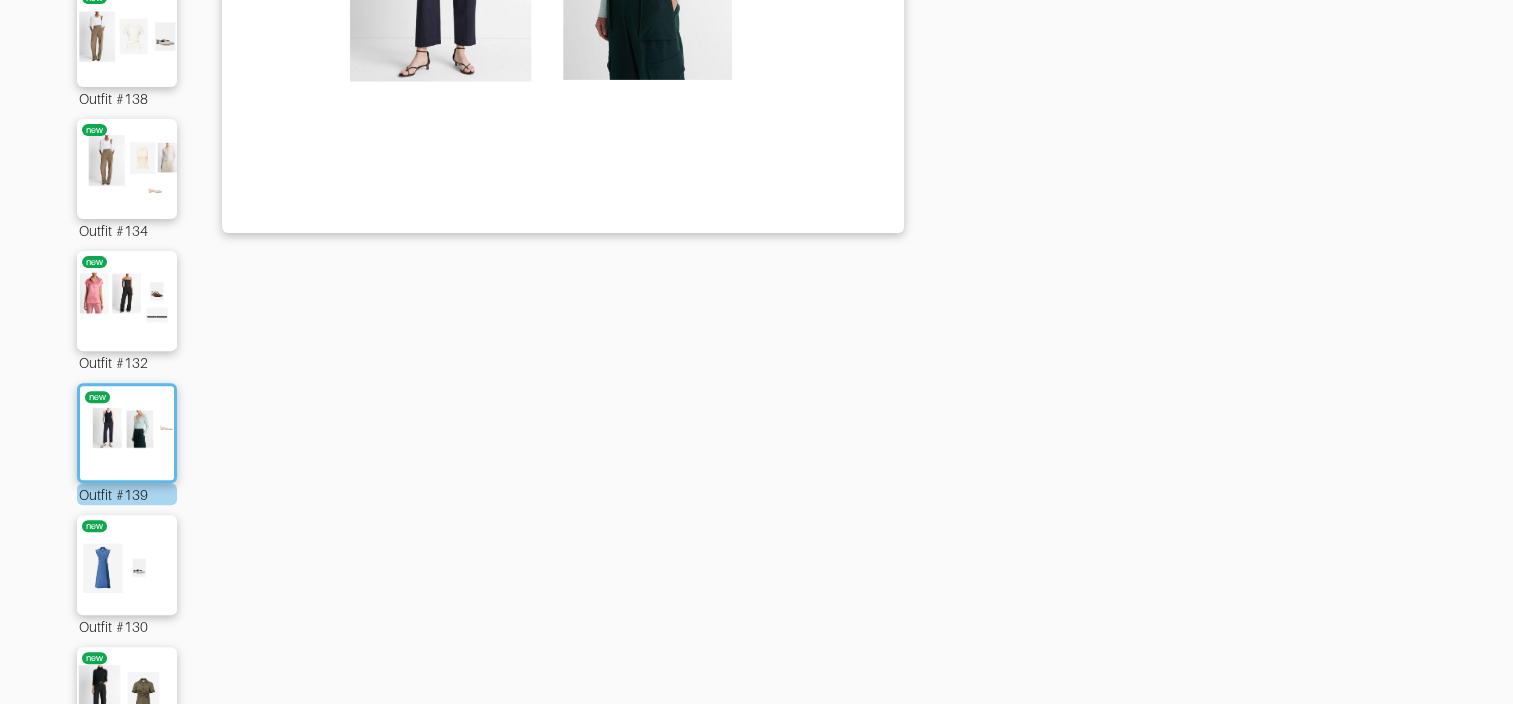 scroll, scrollTop: 638, scrollLeft: 0, axis: vertical 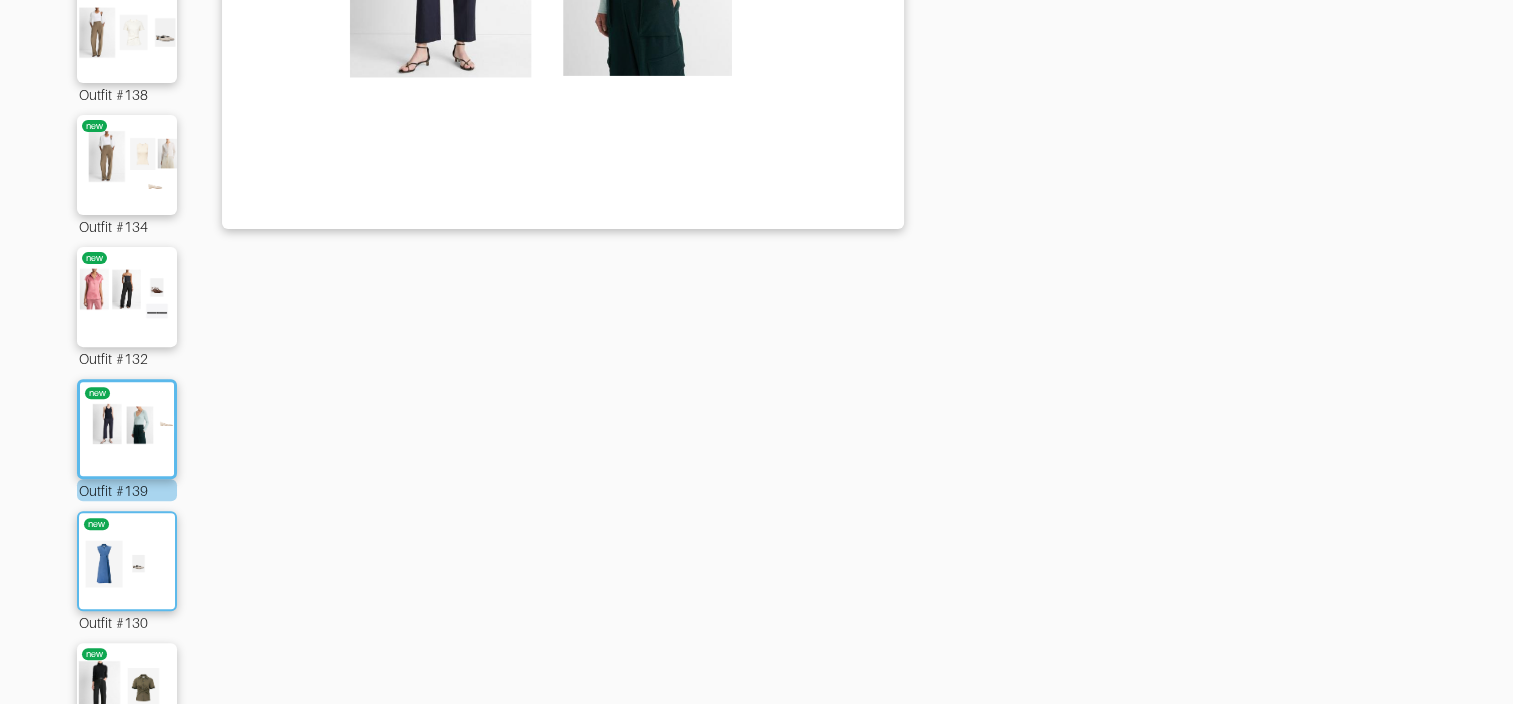 click at bounding box center (127, 561) 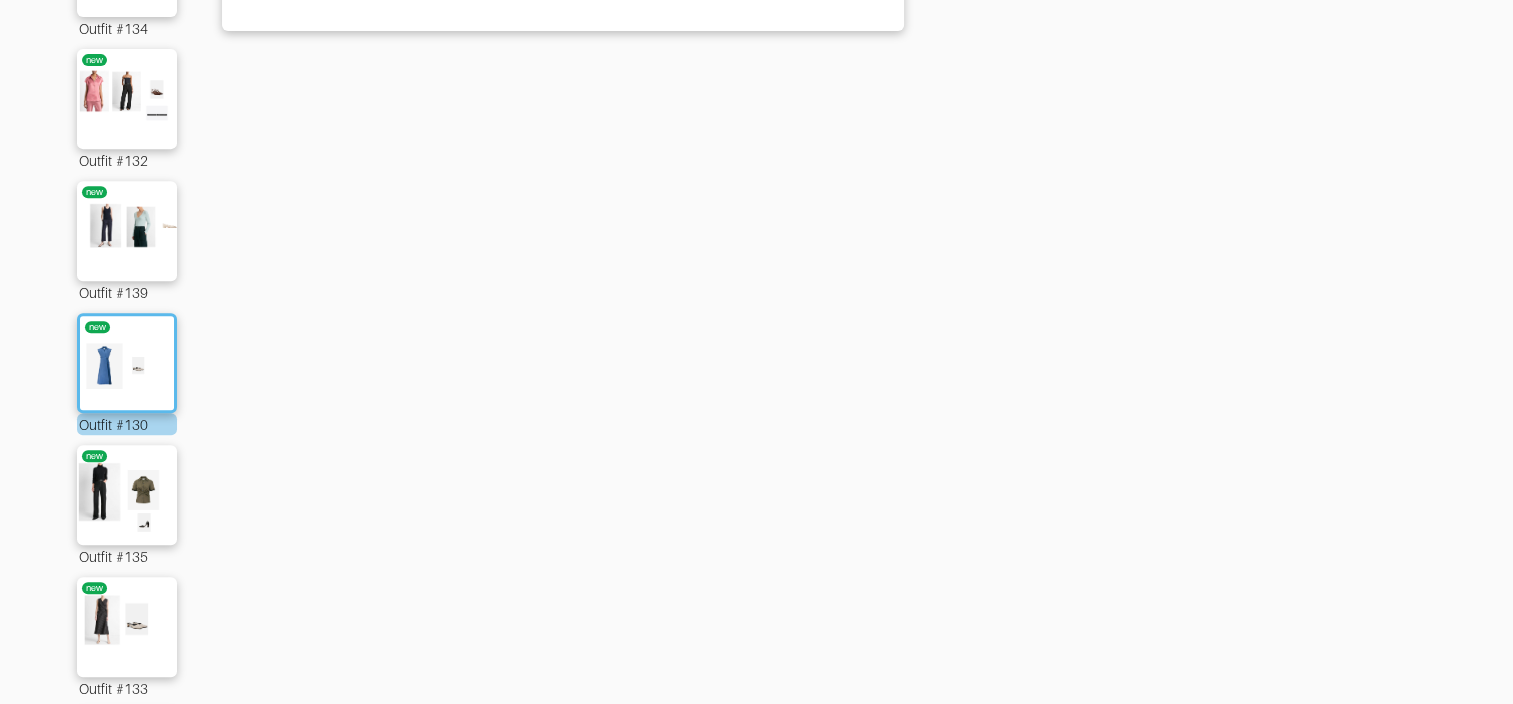 scroll, scrollTop: 838, scrollLeft: 0, axis: vertical 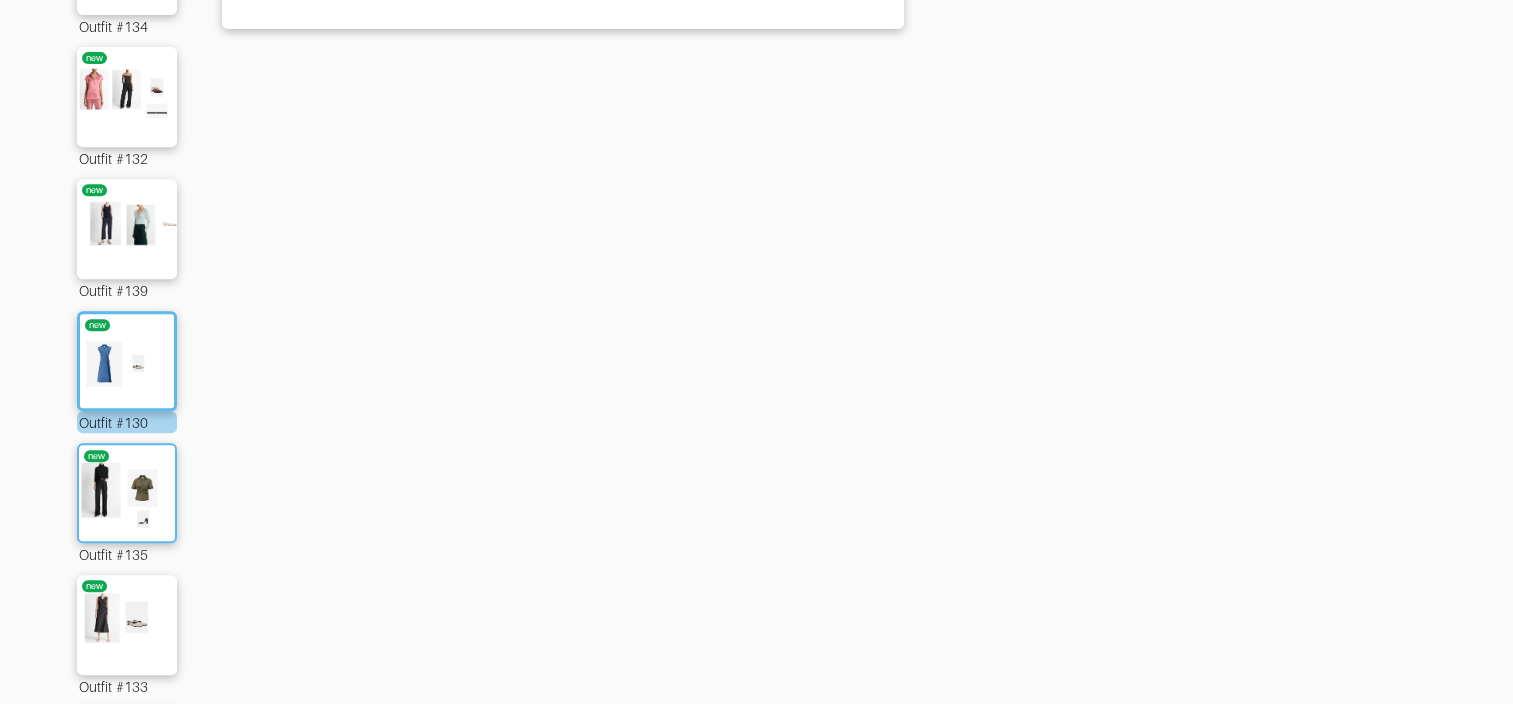click at bounding box center [127, 493] 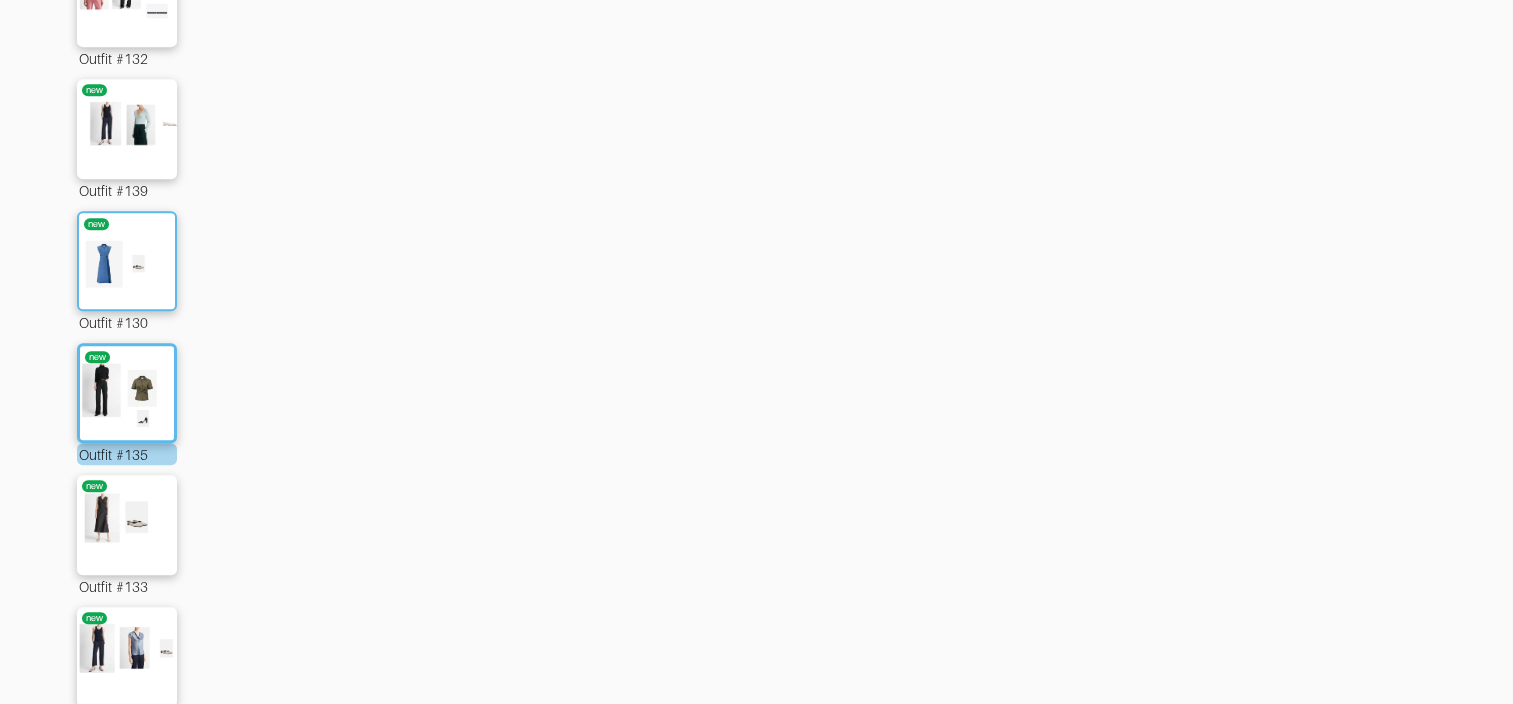 scroll, scrollTop: 1037, scrollLeft: 0, axis: vertical 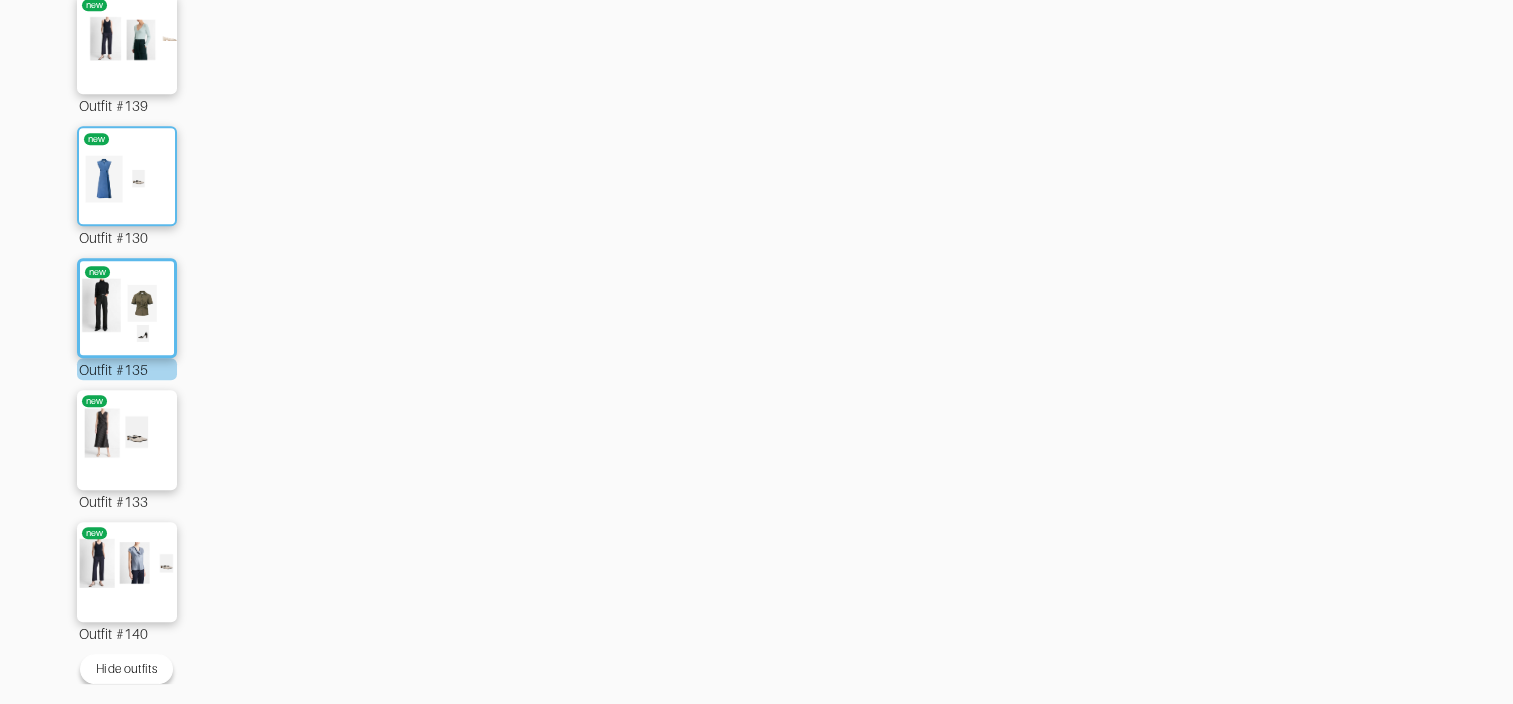 click at bounding box center (127, 440) 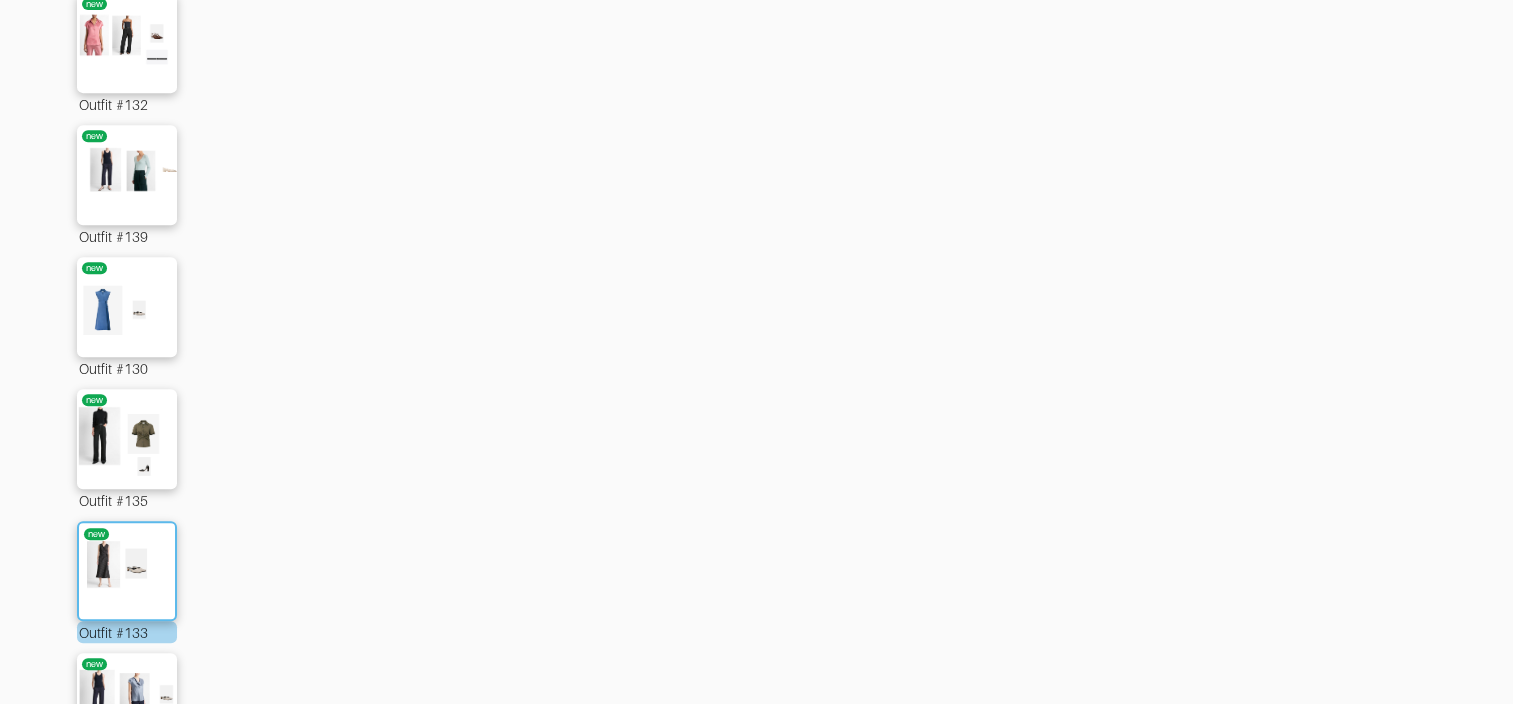 scroll, scrollTop: 1037, scrollLeft: 0, axis: vertical 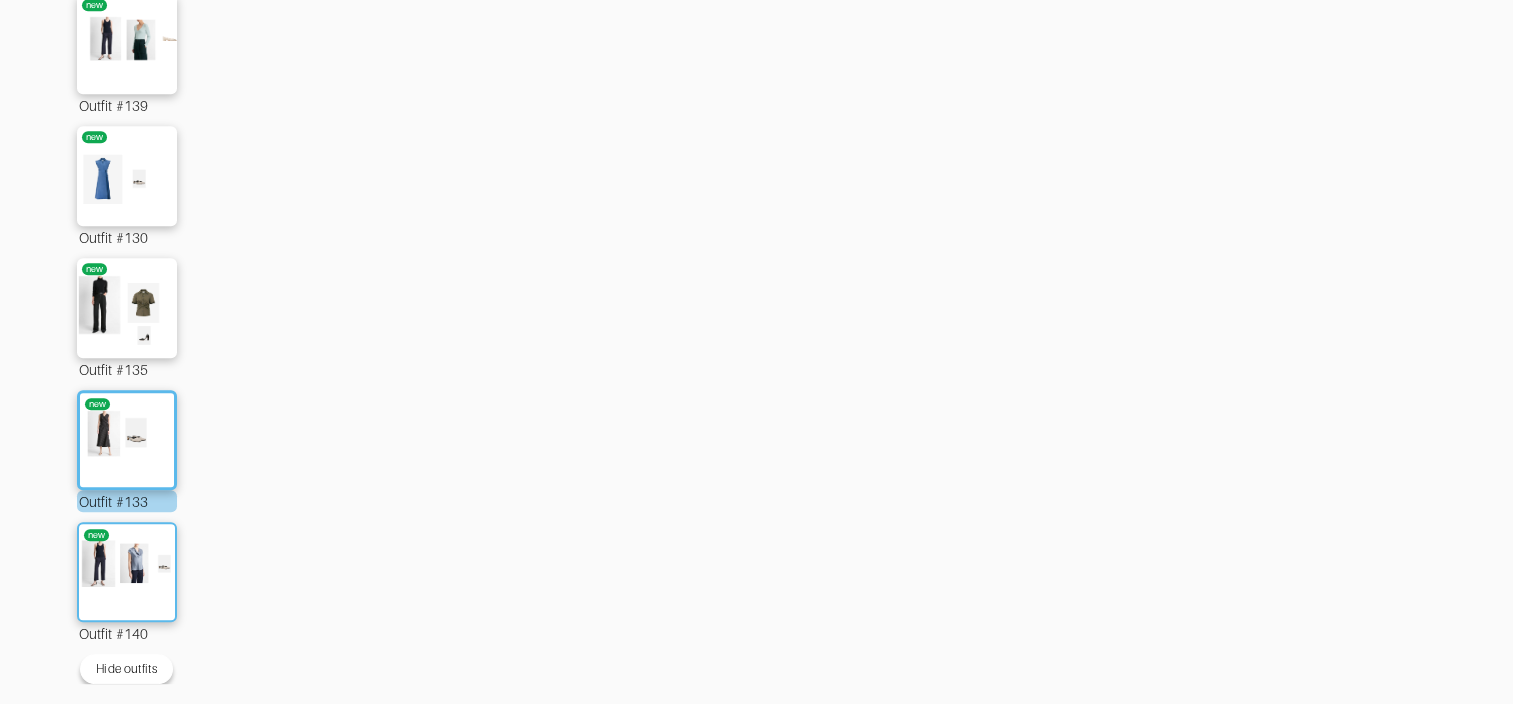click at bounding box center (127, 572) 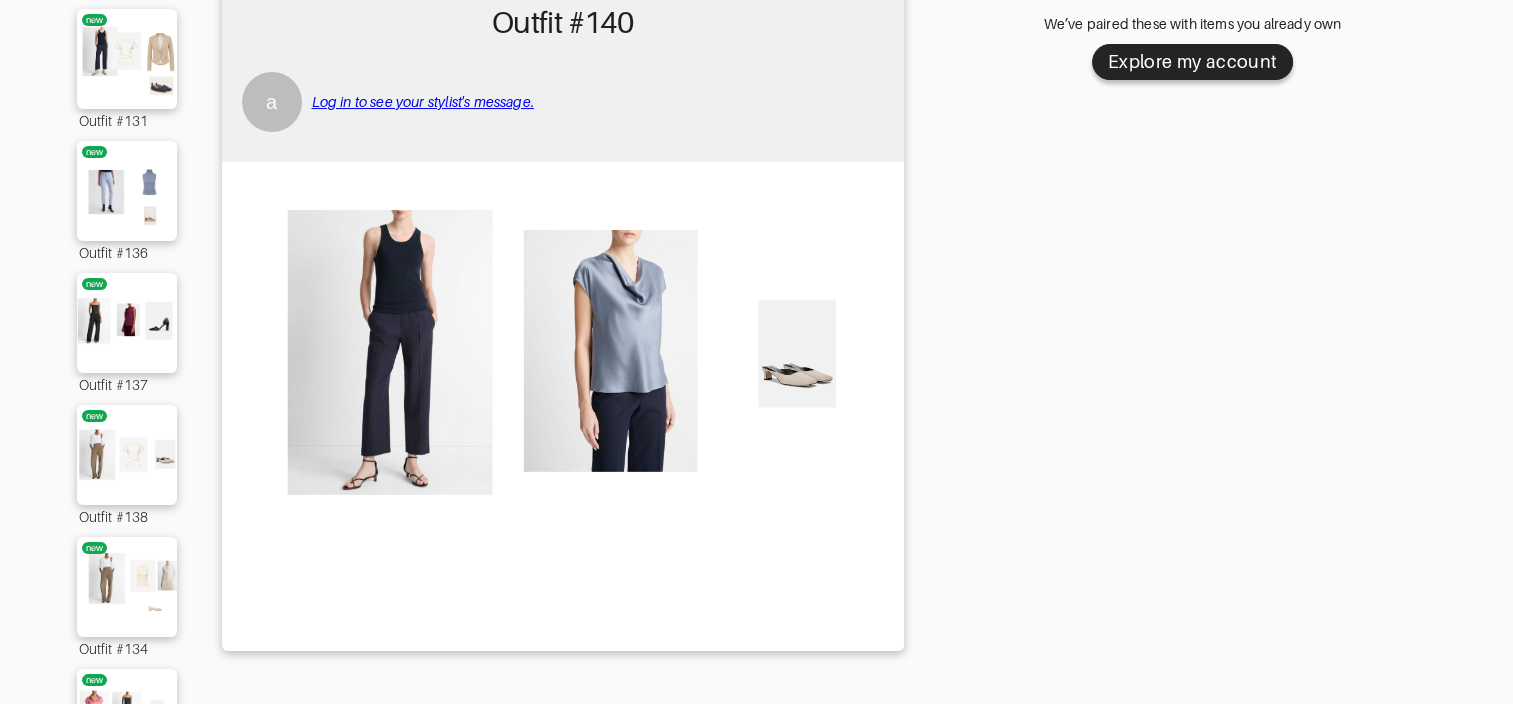 scroll, scrollTop: 0, scrollLeft: 0, axis: both 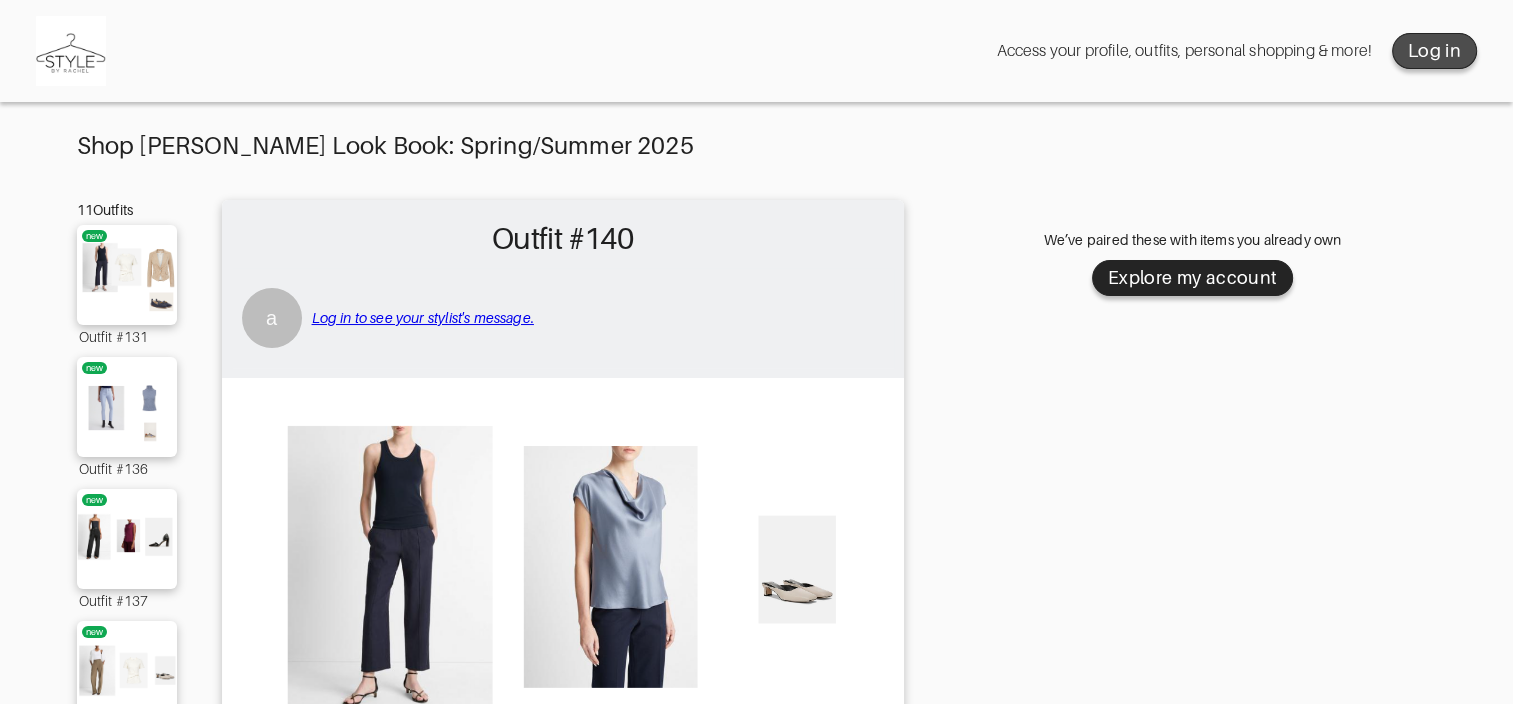 click on "Log in" at bounding box center [1434, 51] 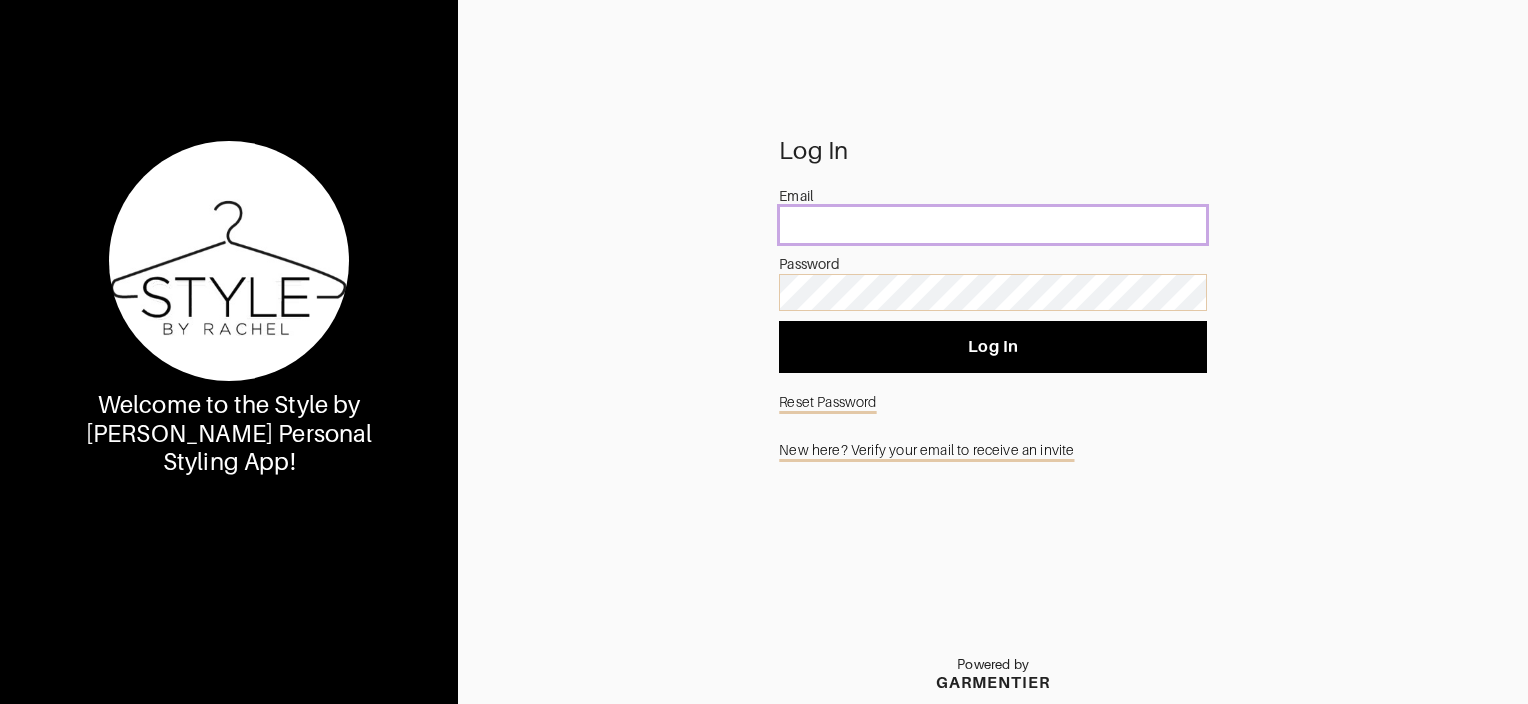 click at bounding box center (993, 225) 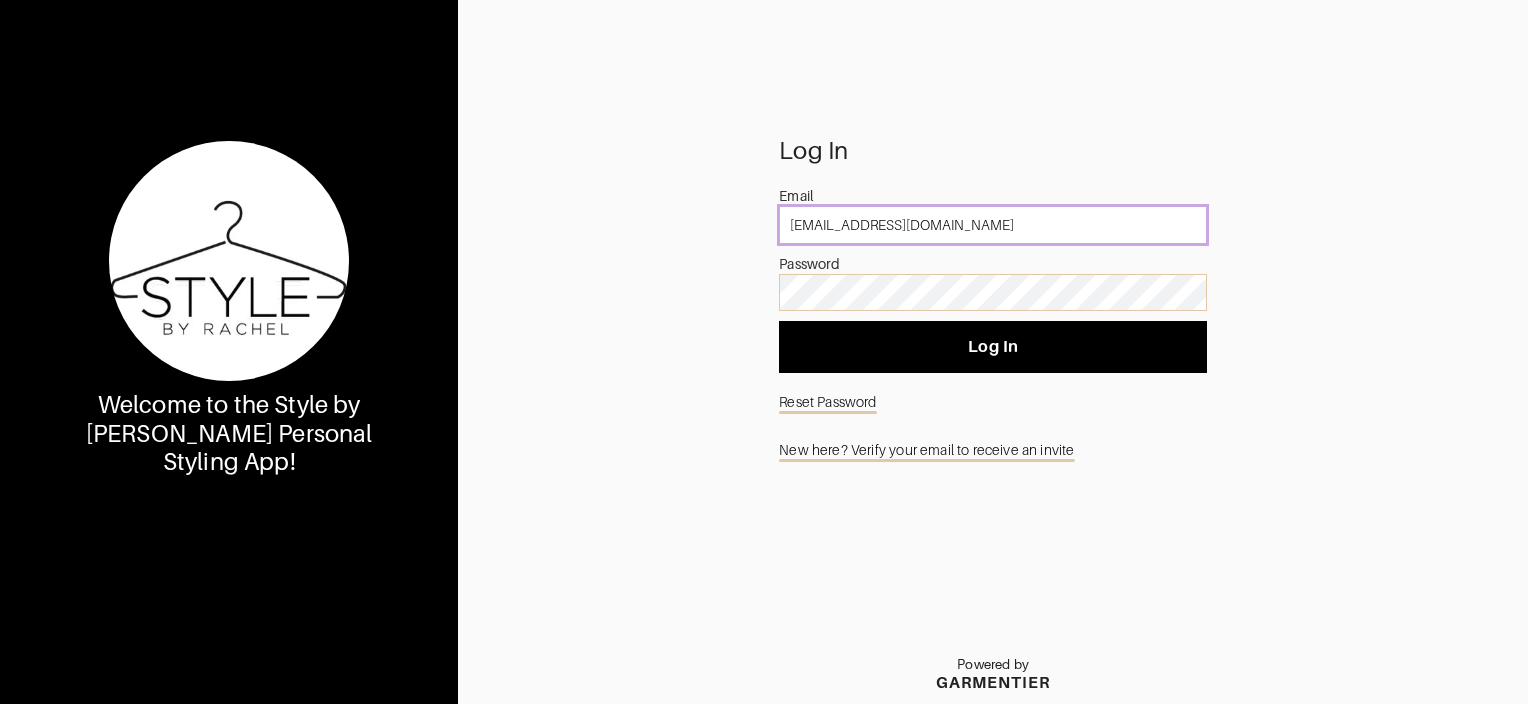type on "[EMAIL_ADDRESS][DOMAIN_NAME]" 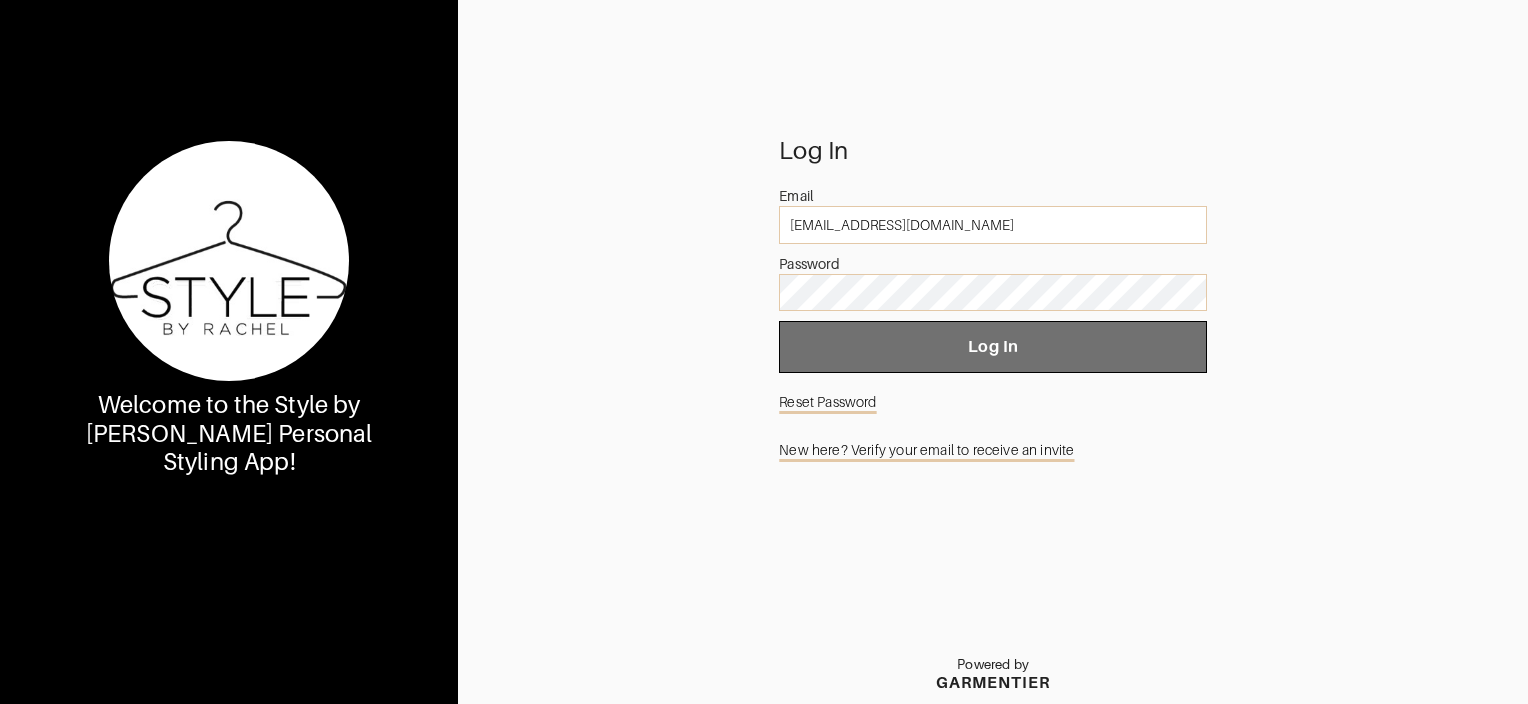click on "Log In" at bounding box center [993, 347] 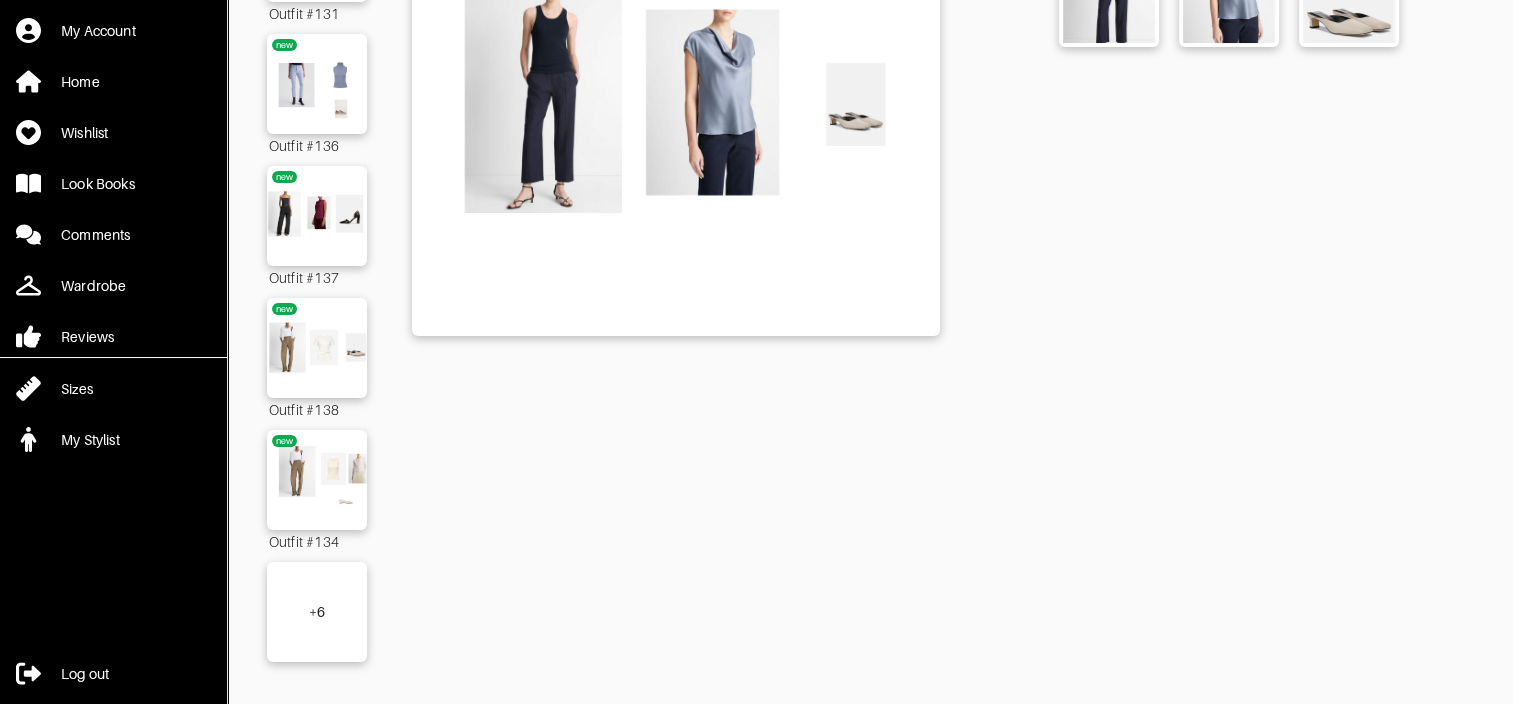 scroll, scrollTop: 274, scrollLeft: 0, axis: vertical 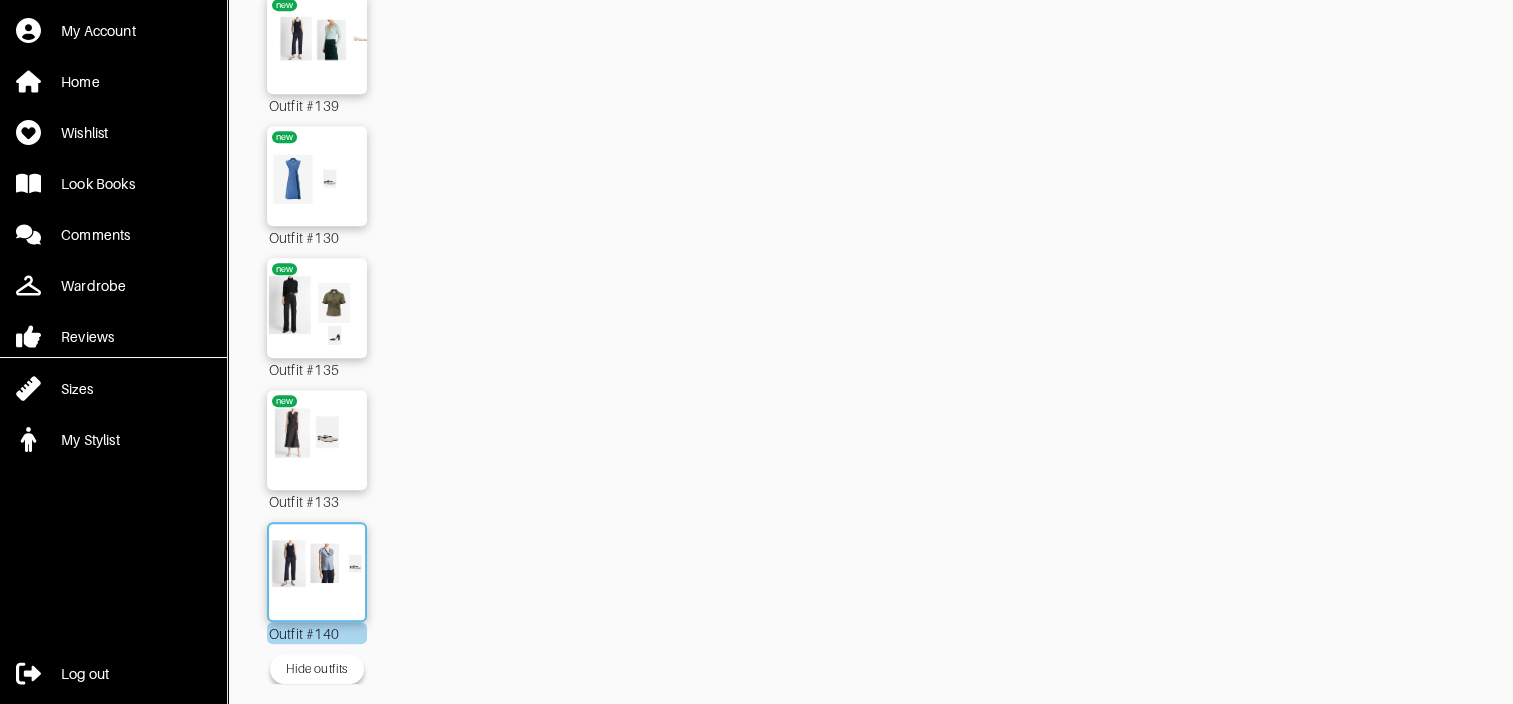 click at bounding box center (317, 572) 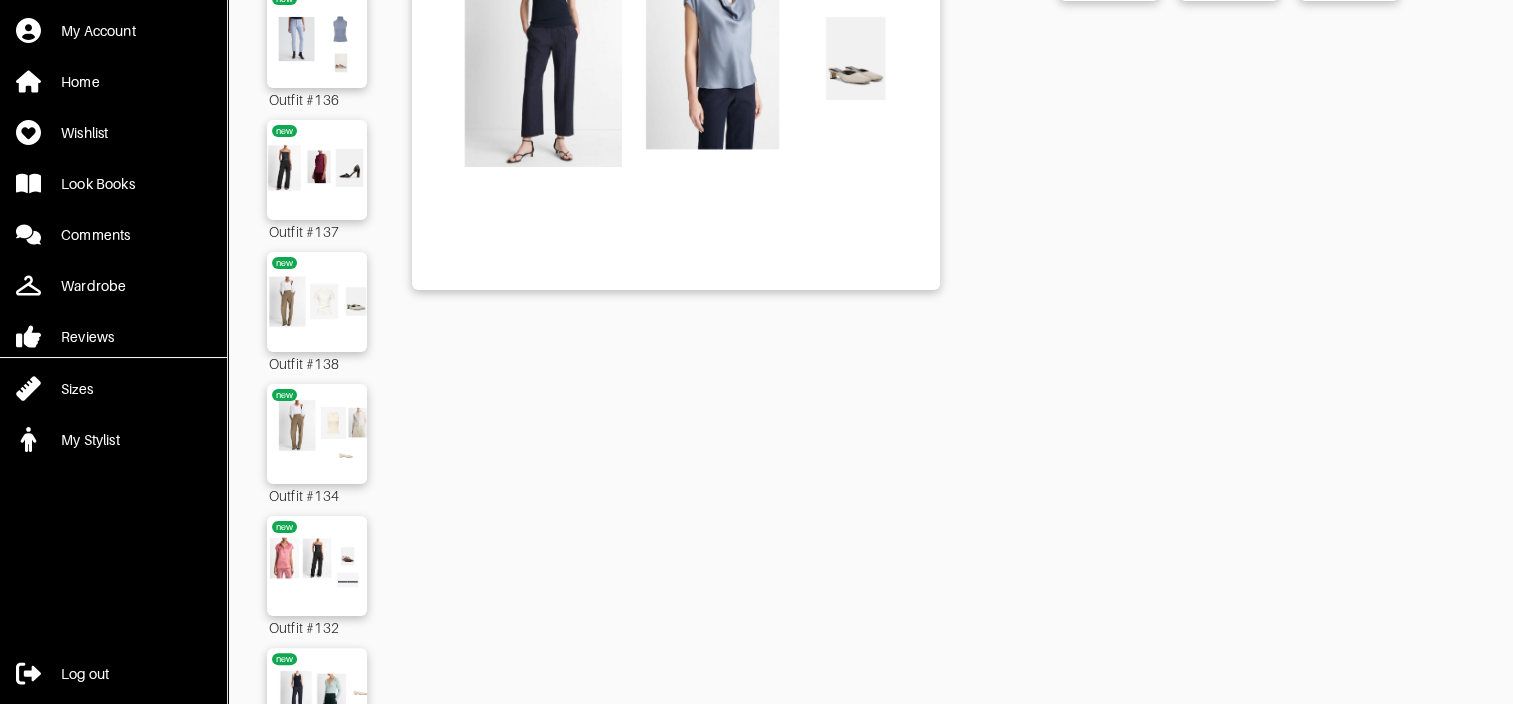 scroll, scrollTop: 0, scrollLeft: 0, axis: both 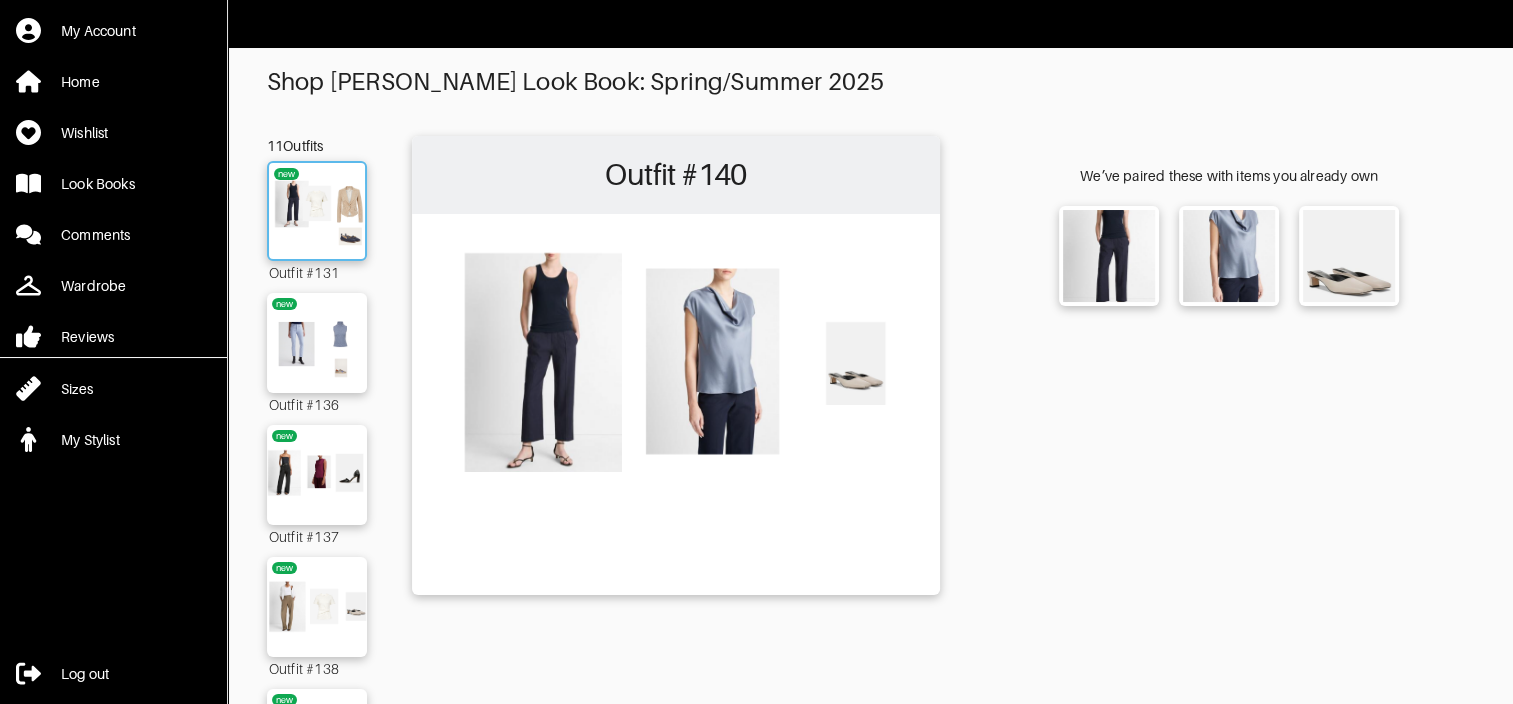 click at bounding box center [317, 211] 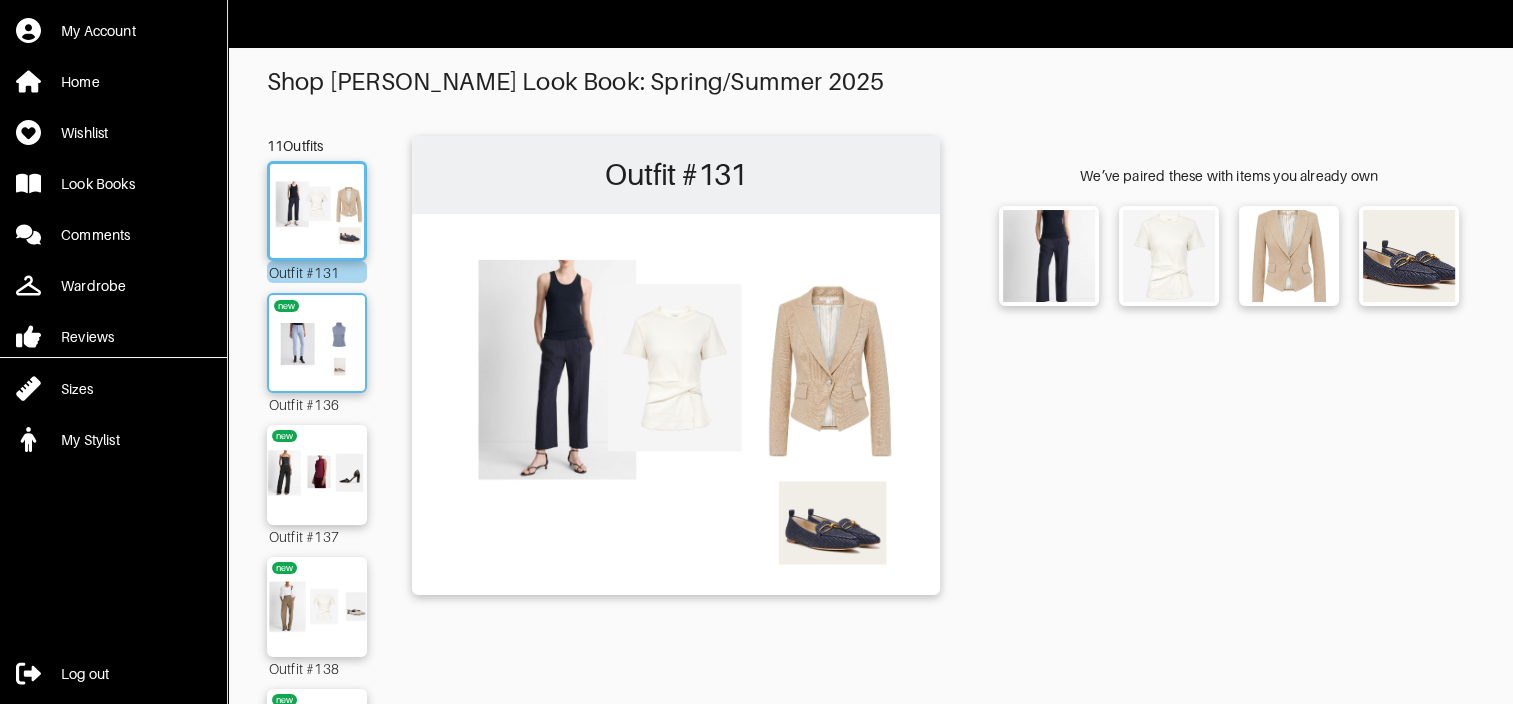 click at bounding box center [317, 343] 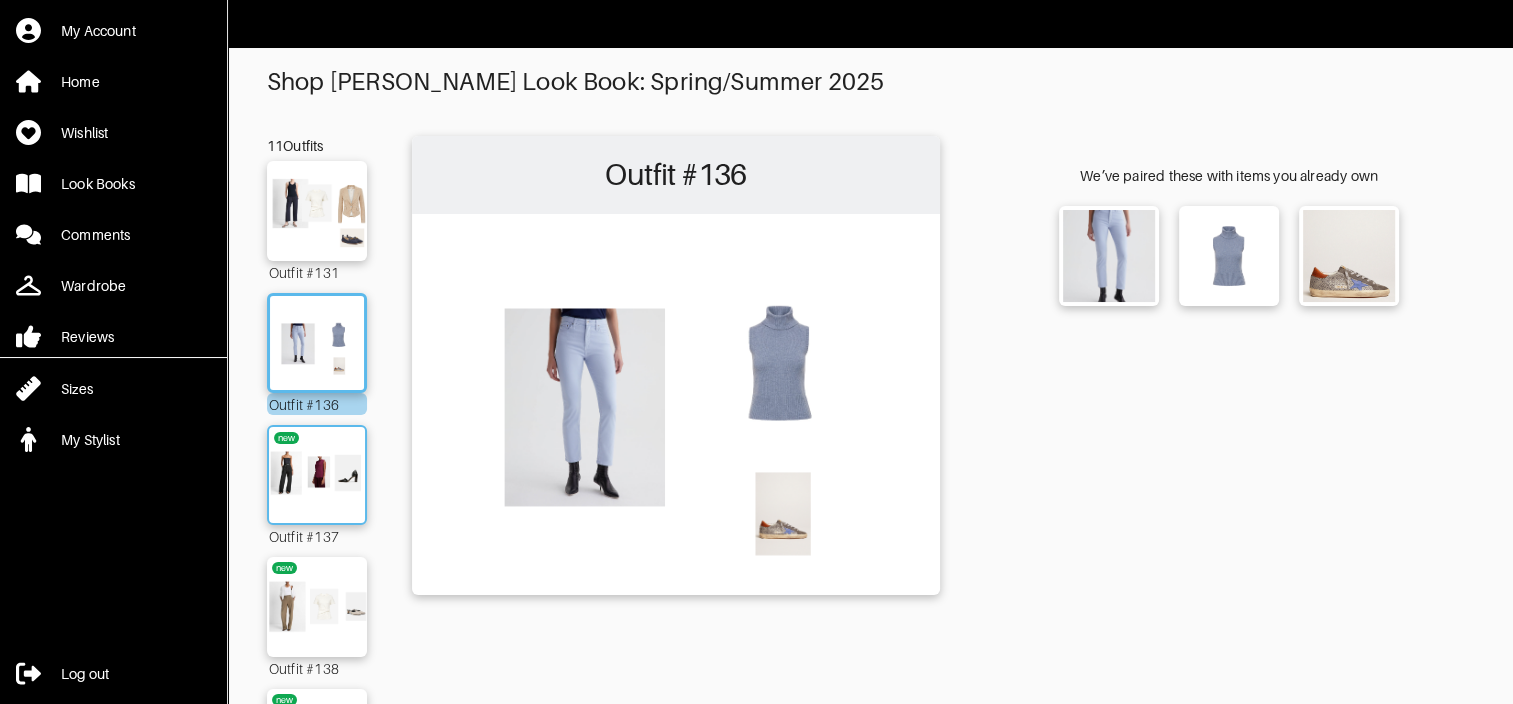click at bounding box center (317, 475) 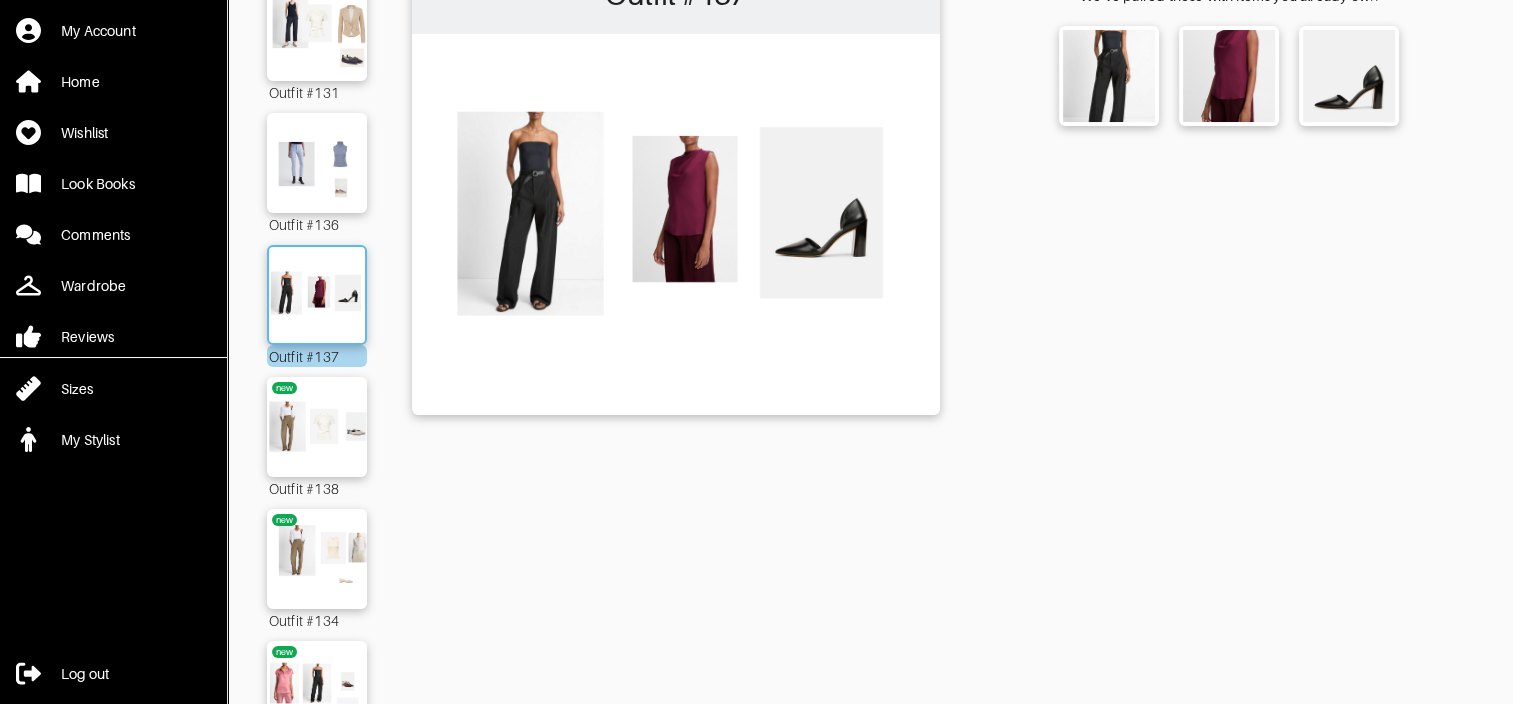 scroll, scrollTop: 200, scrollLeft: 0, axis: vertical 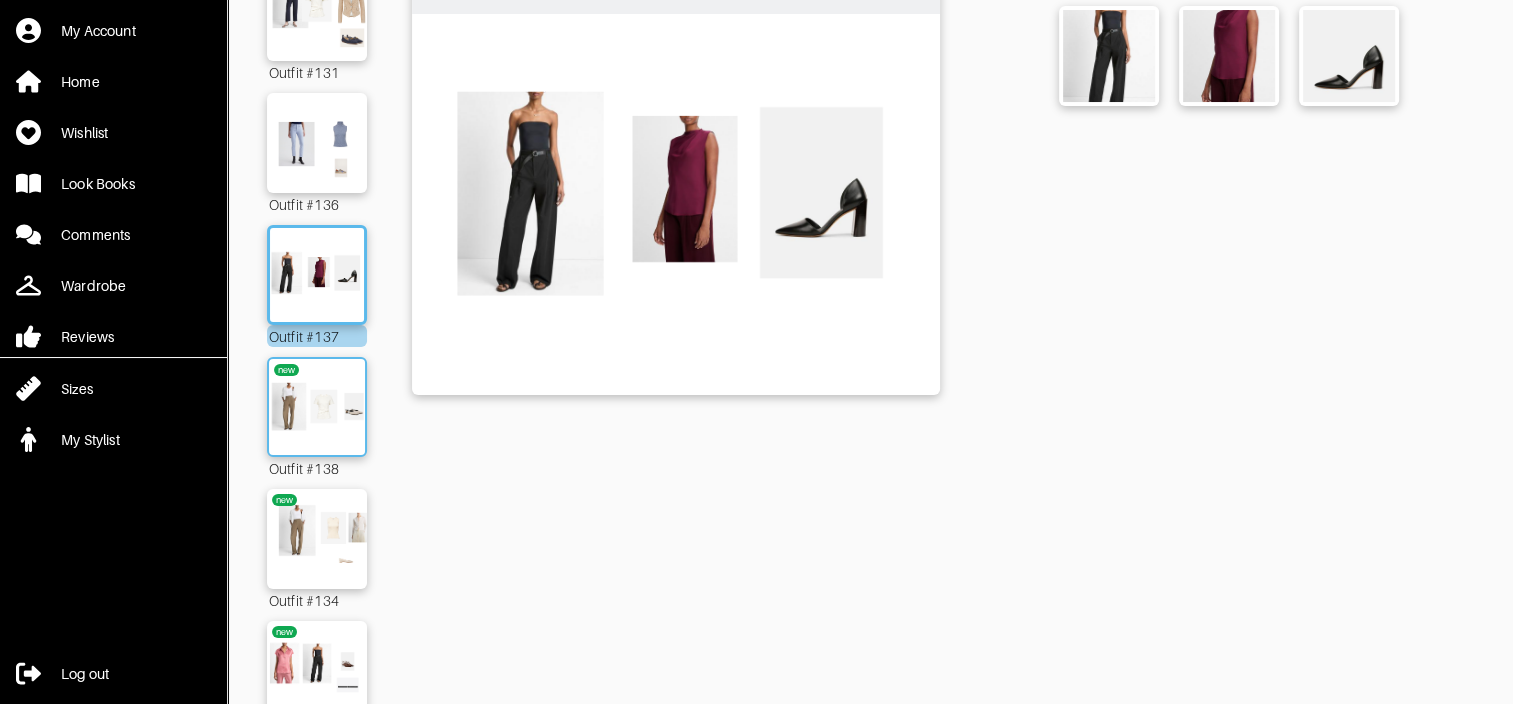 click at bounding box center [317, 407] 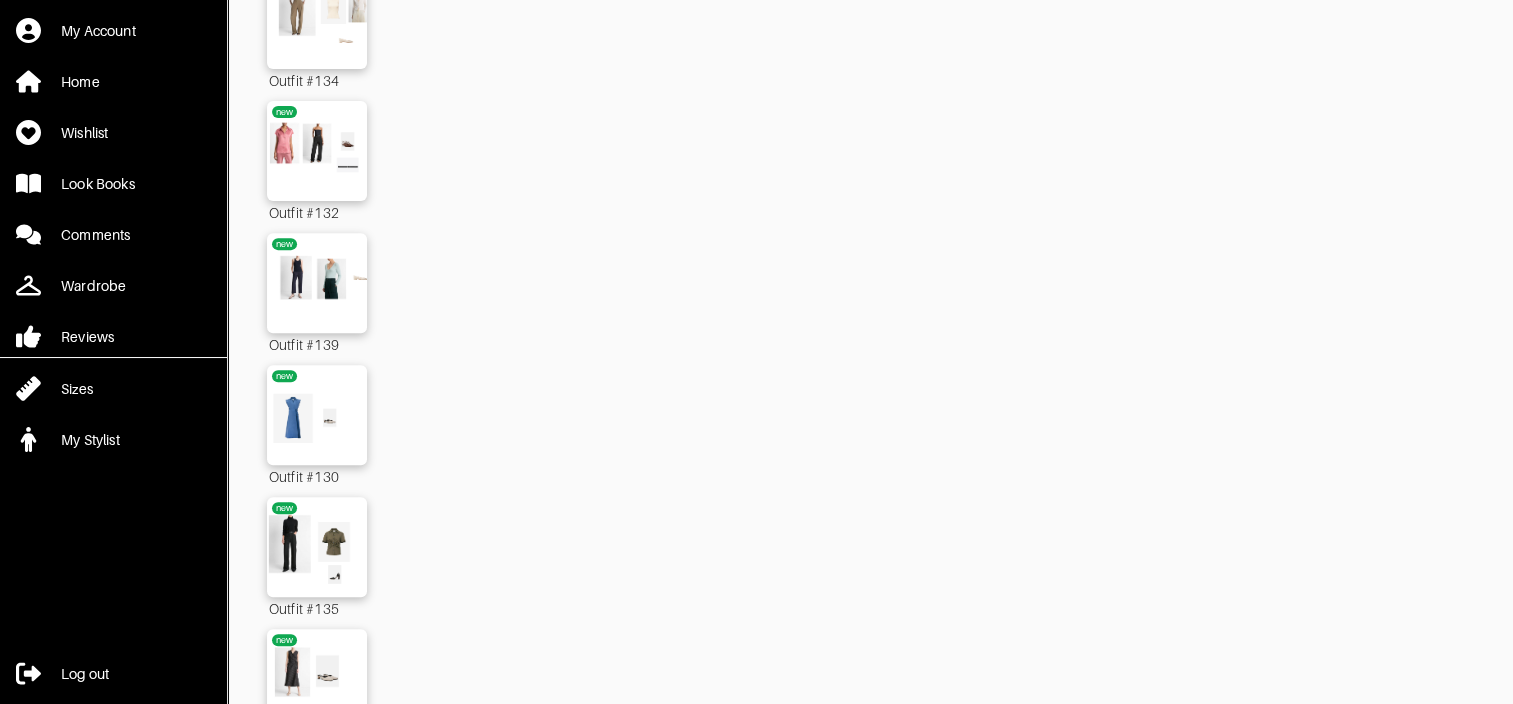 scroll, scrollTop: 673, scrollLeft: 0, axis: vertical 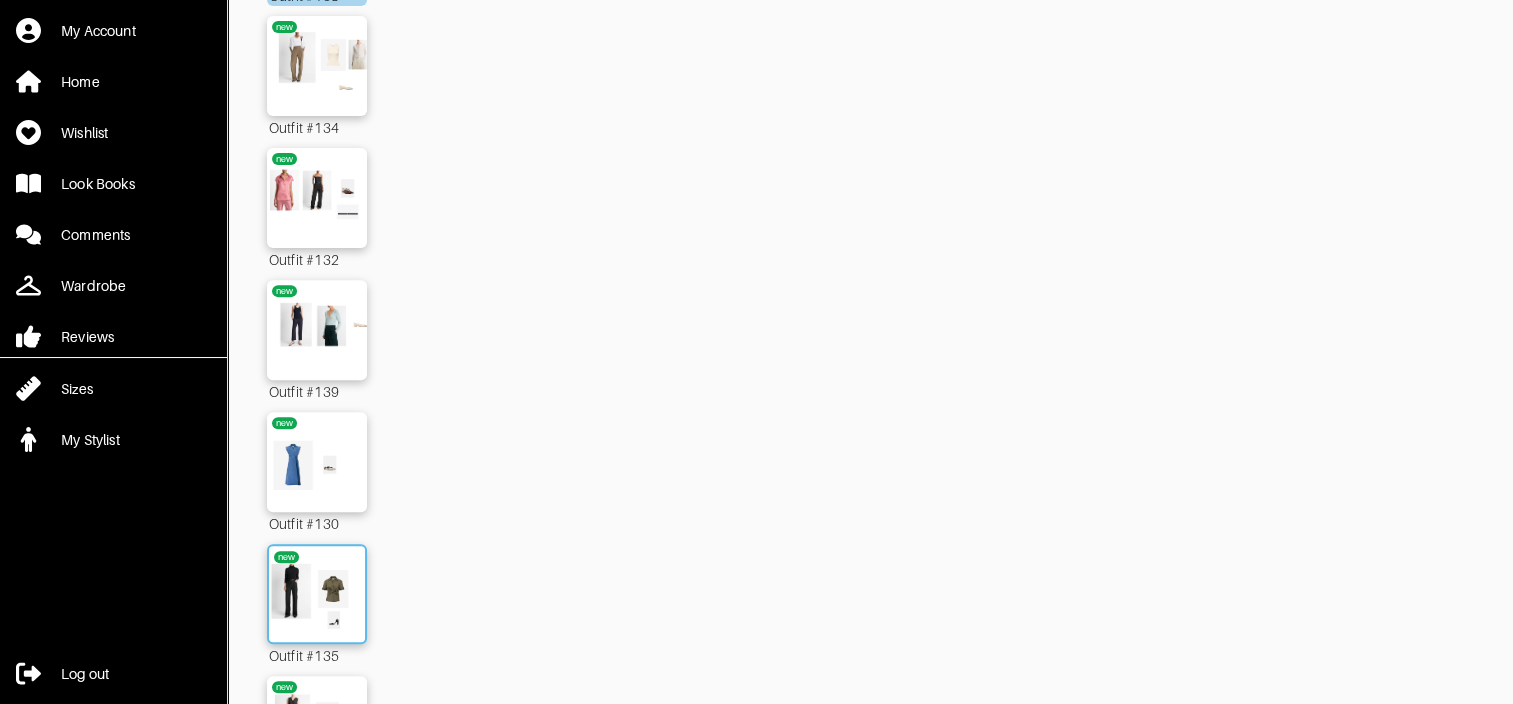 click at bounding box center (317, 594) 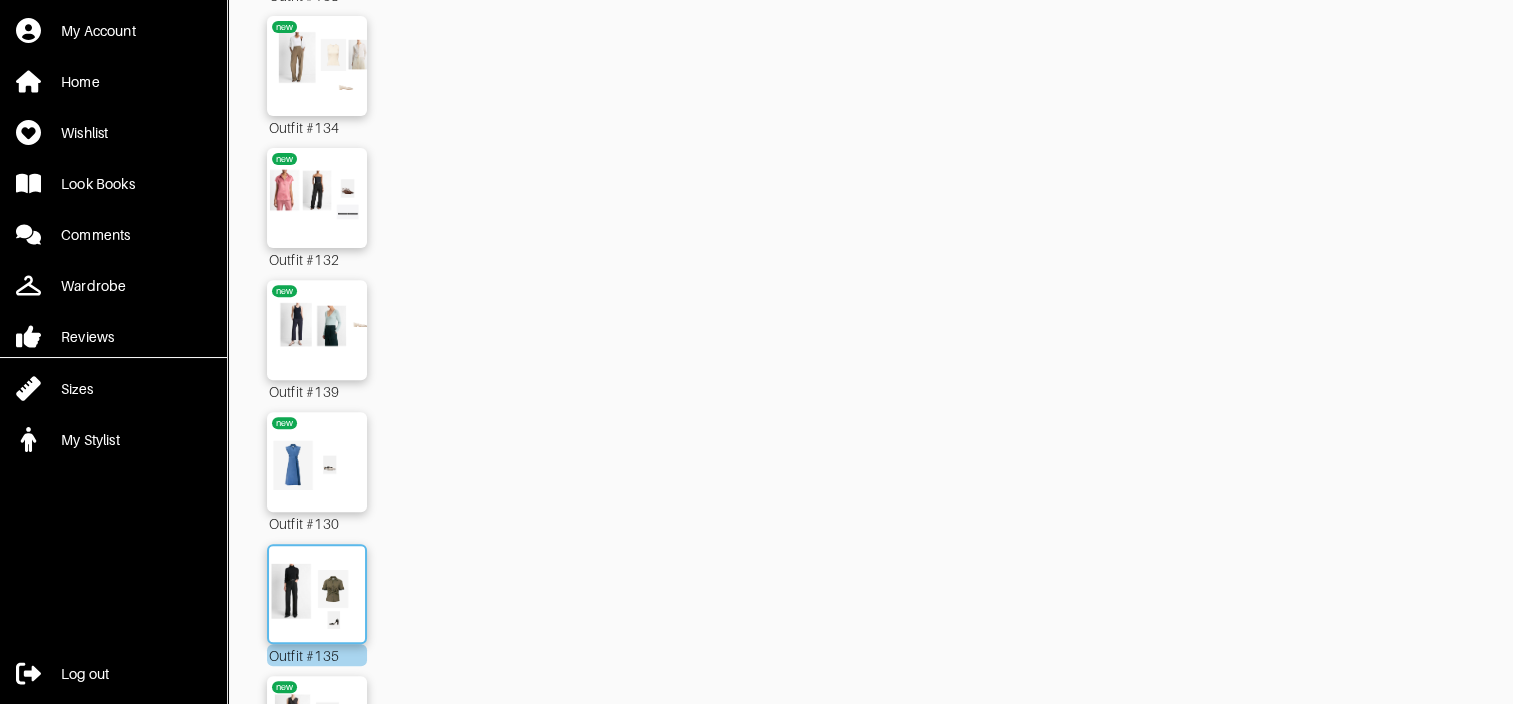 click at bounding box center (317, 594) 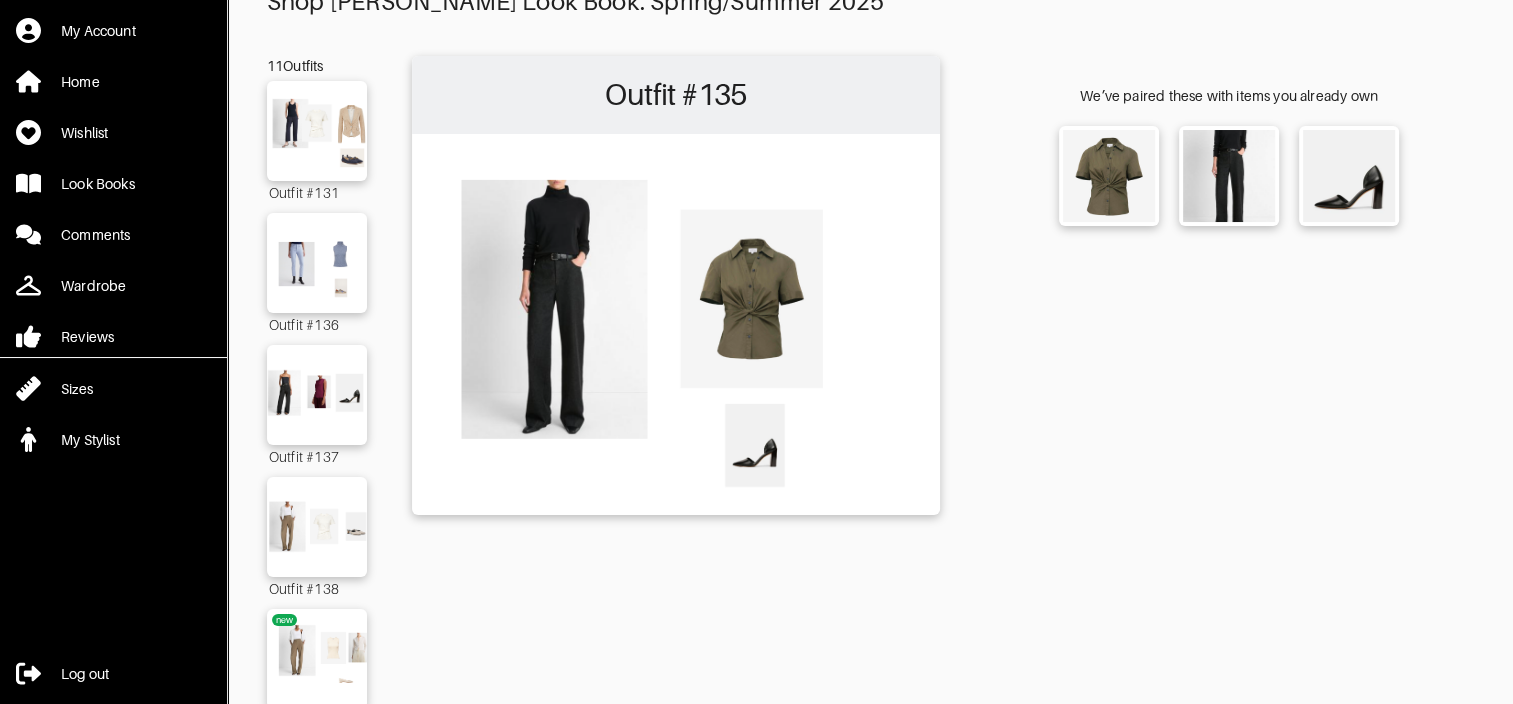 scroll, scrollTop: 73, scrollLeft: 0, axis: vertical 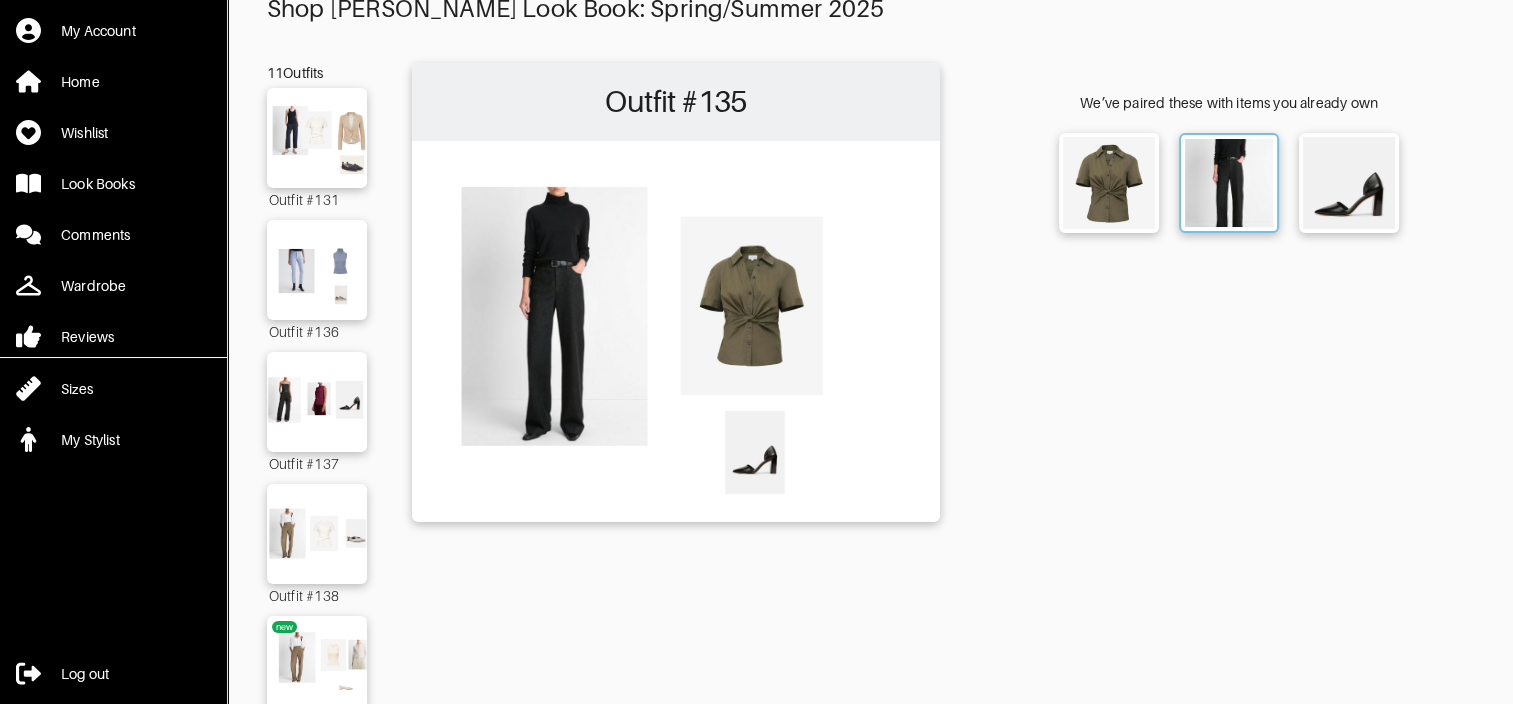 click at bounding box center (1229, 183) 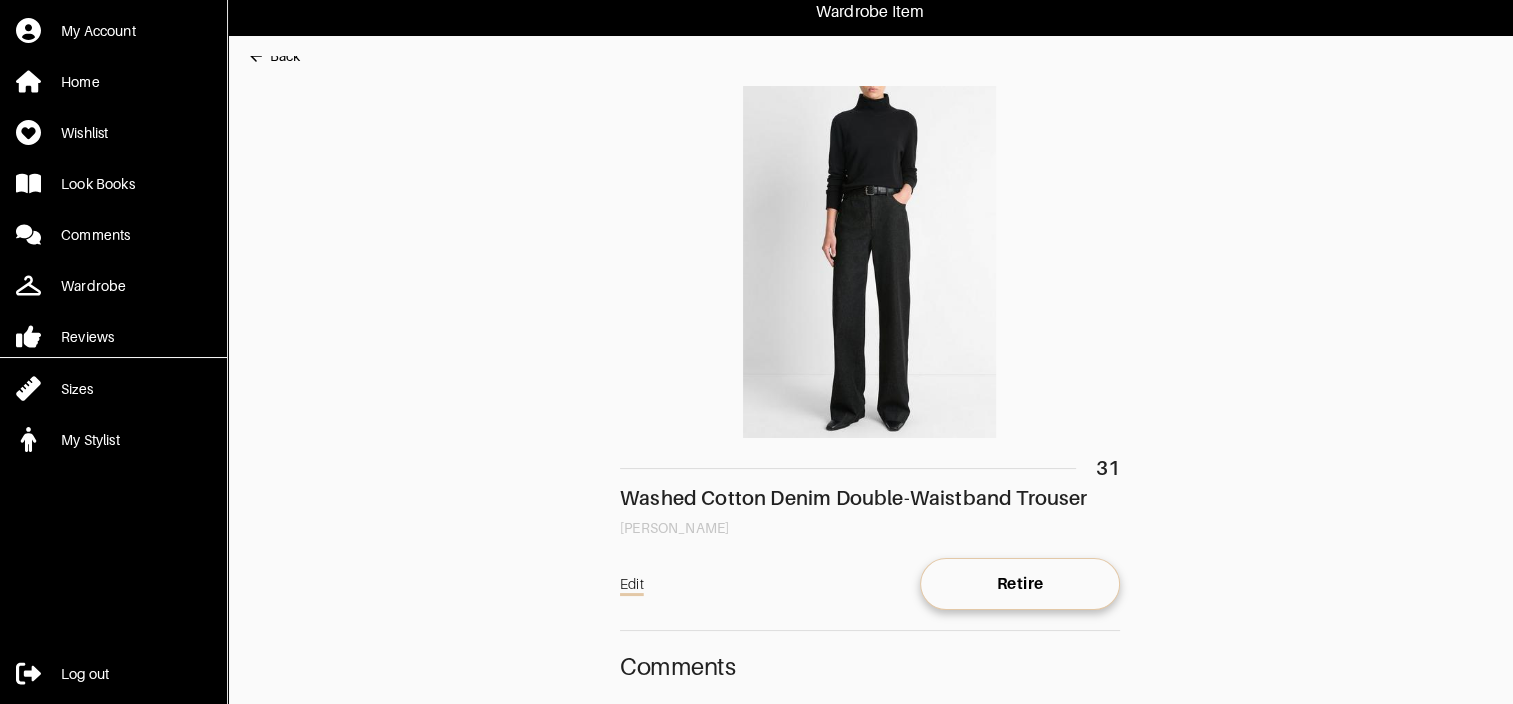 scroll, scrollTop: 0, scrollLeft: 0, axis: both 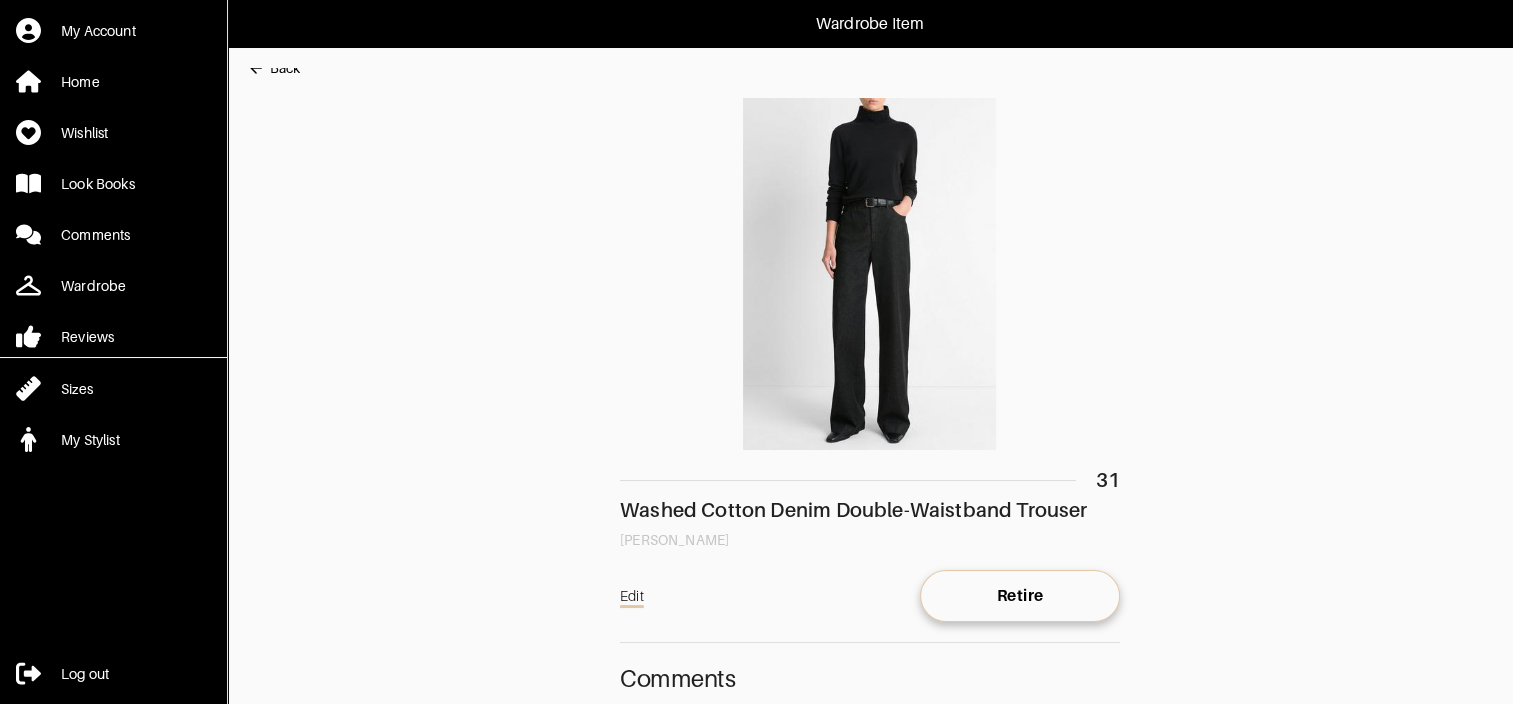 click on "Back" at bounding box center (285, 68) 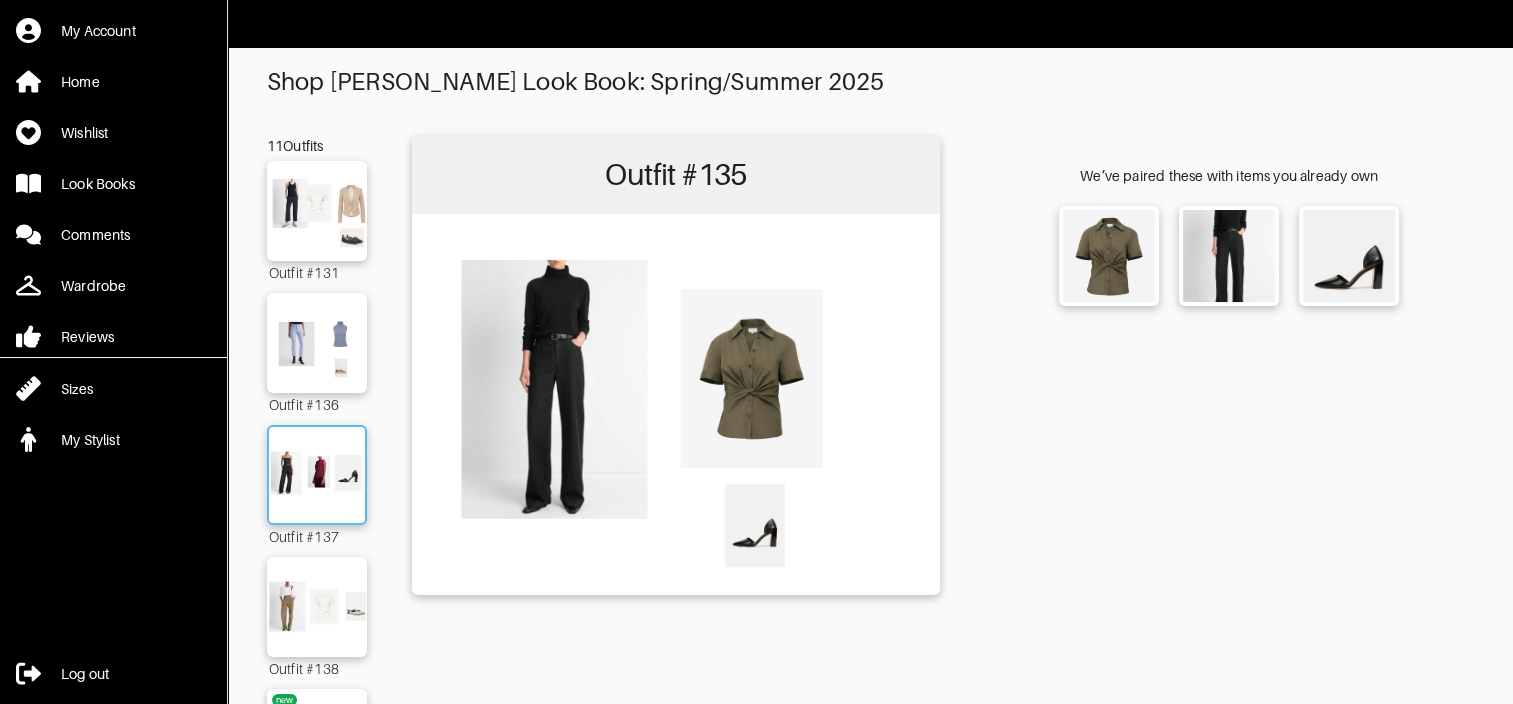 click at bounding box center (317, 475) 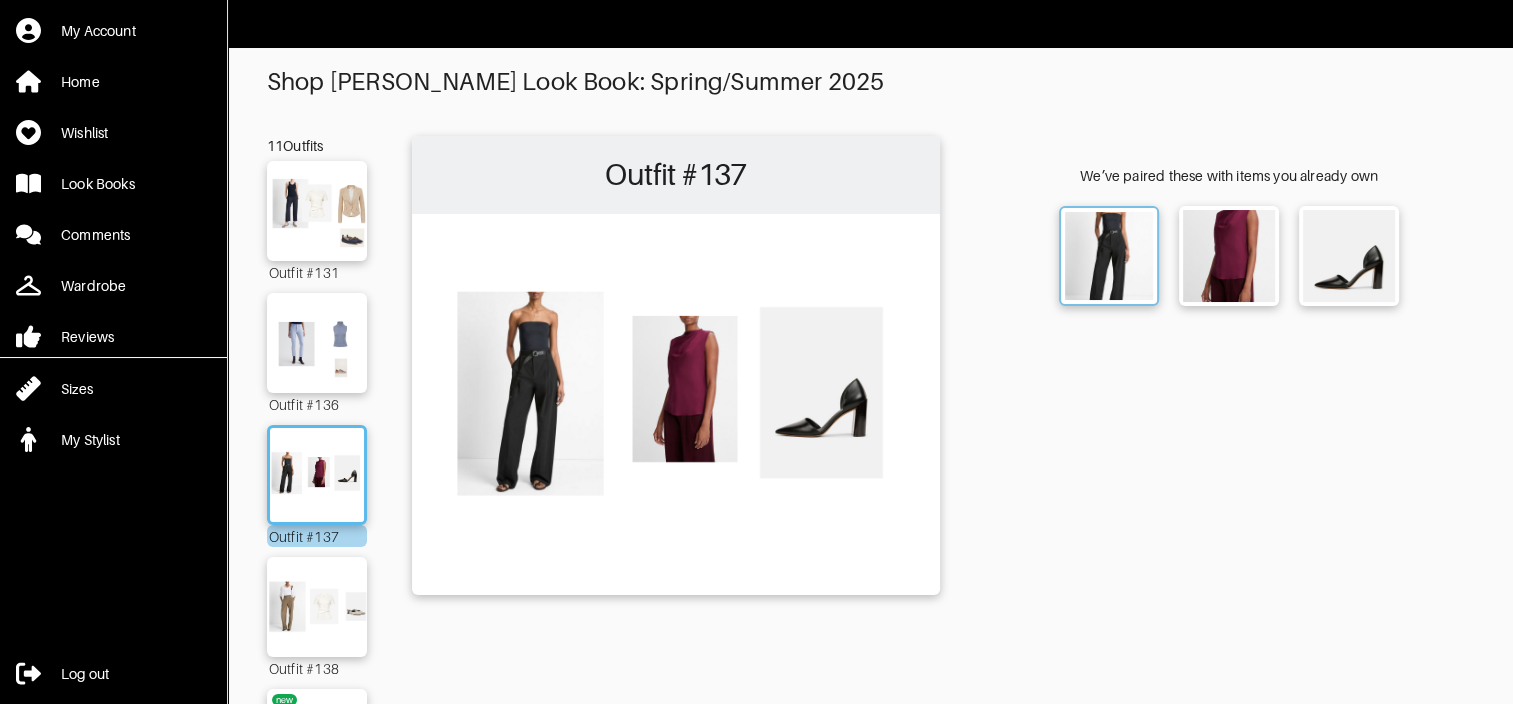 click at bounding box center (1109, 256) 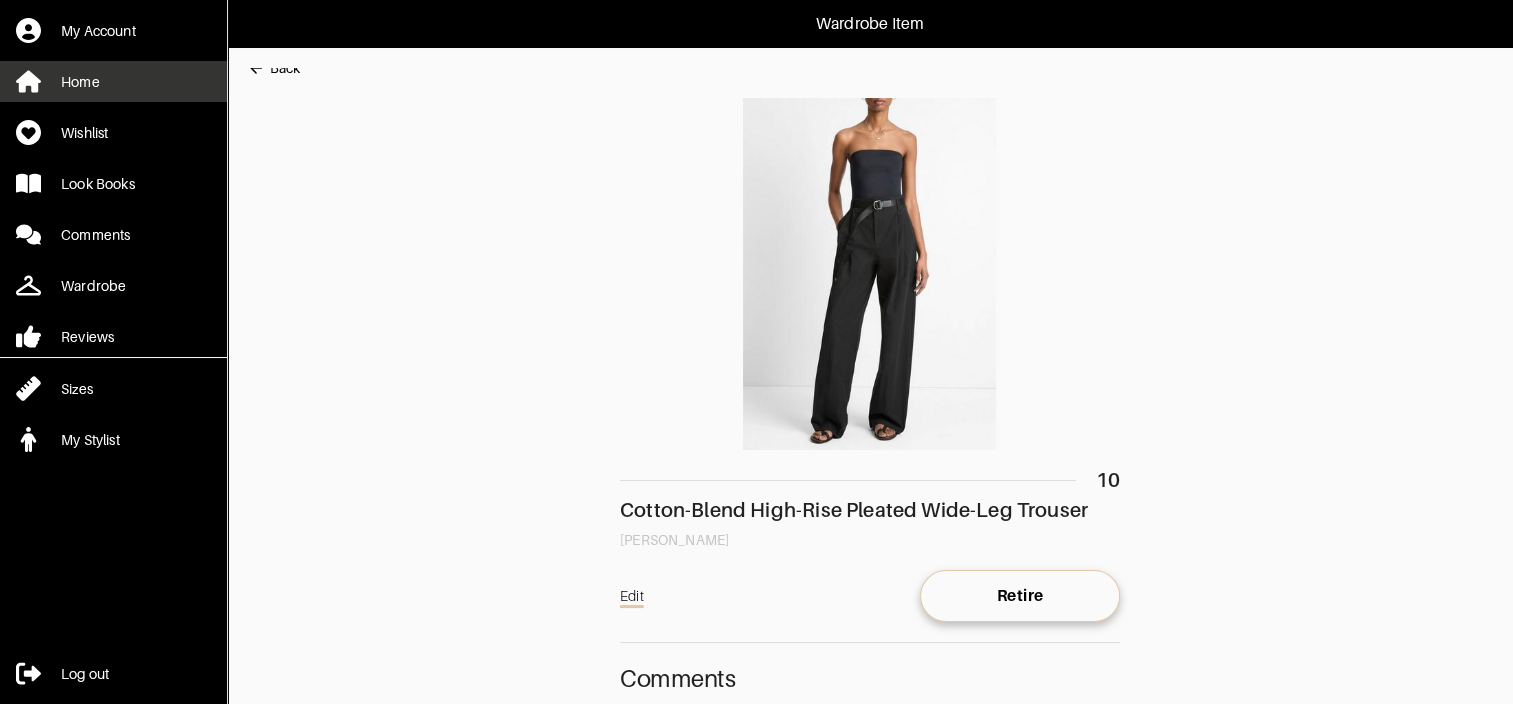 click on "Home" at bounding box center (80, 82) 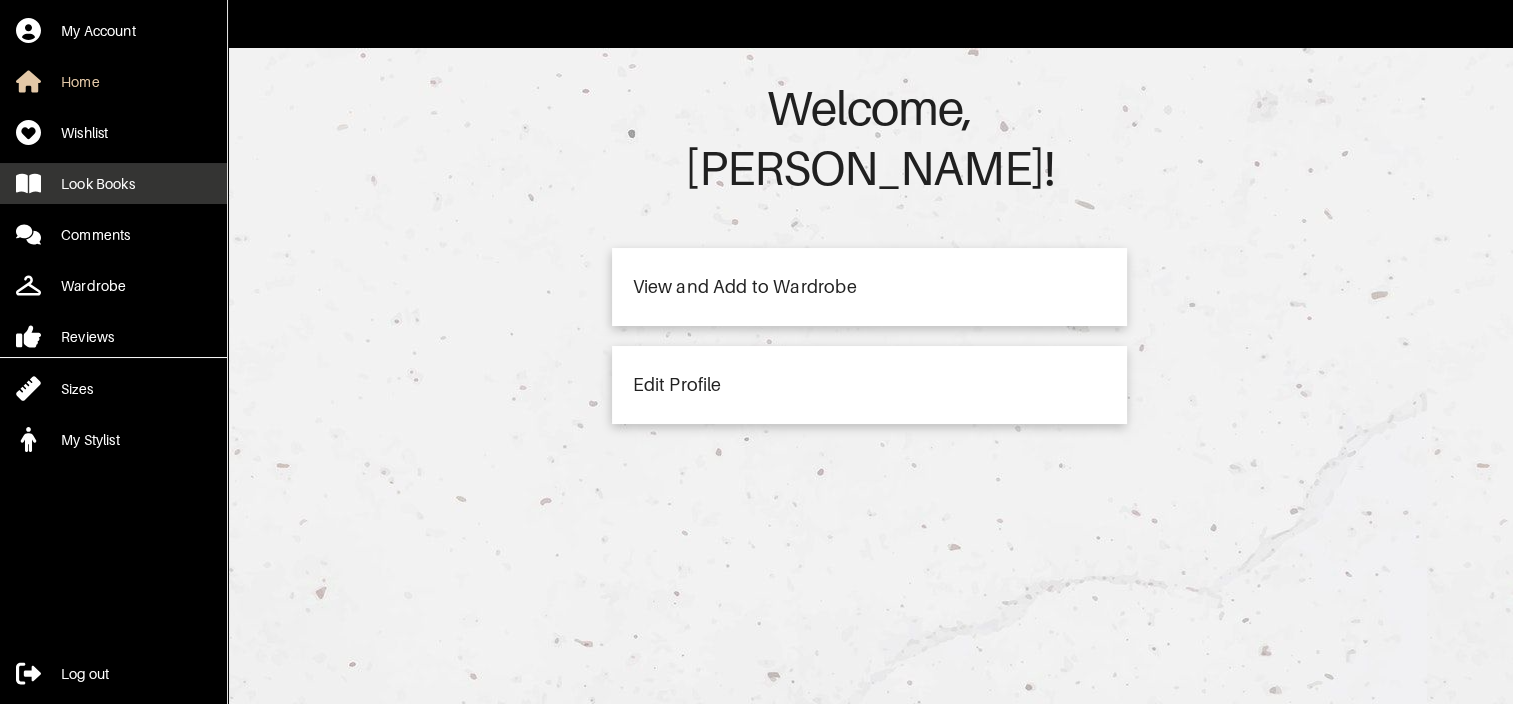 click on "Look Books" at bounding box center (98, 184) 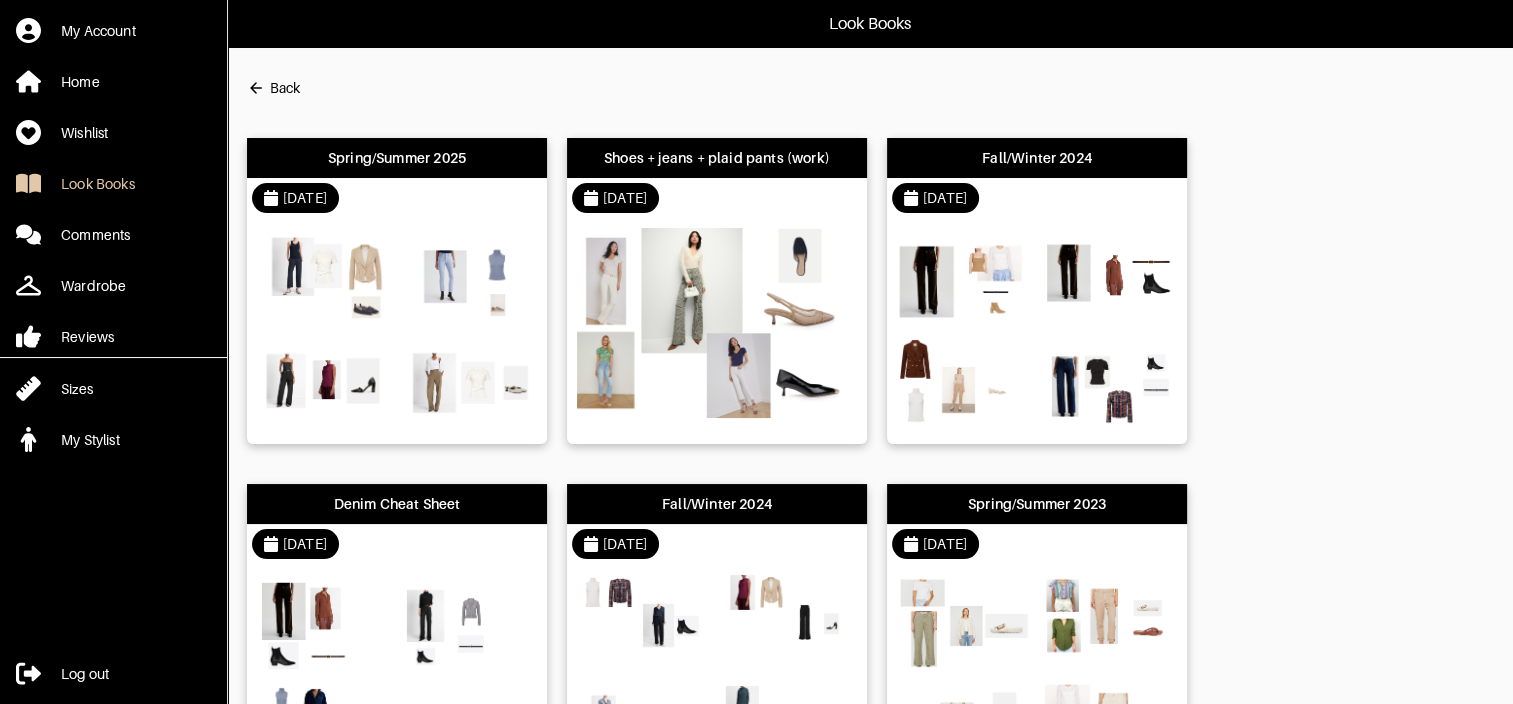click at bounding box center [712, 323] 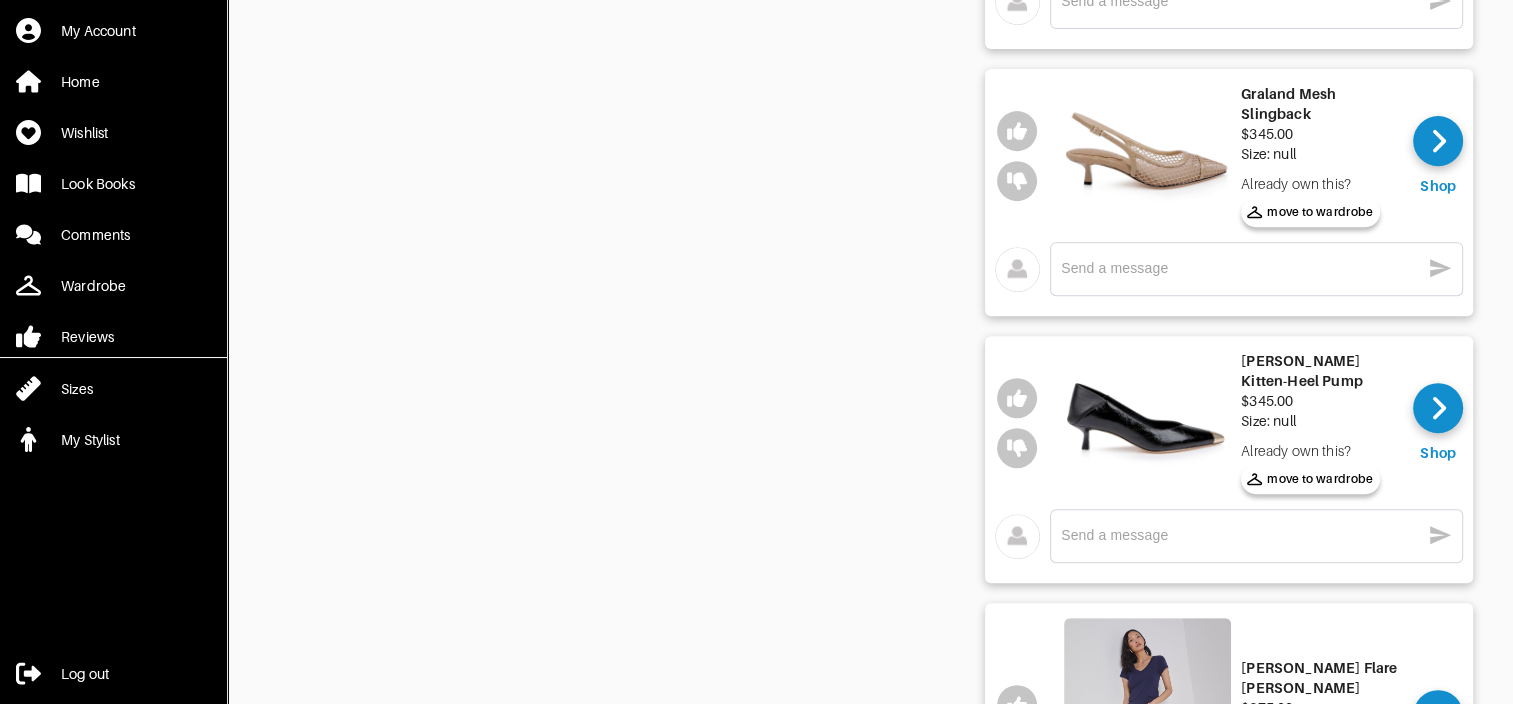 scroll, scrollTop: 800, scrollLeft: 0, axis: vertical 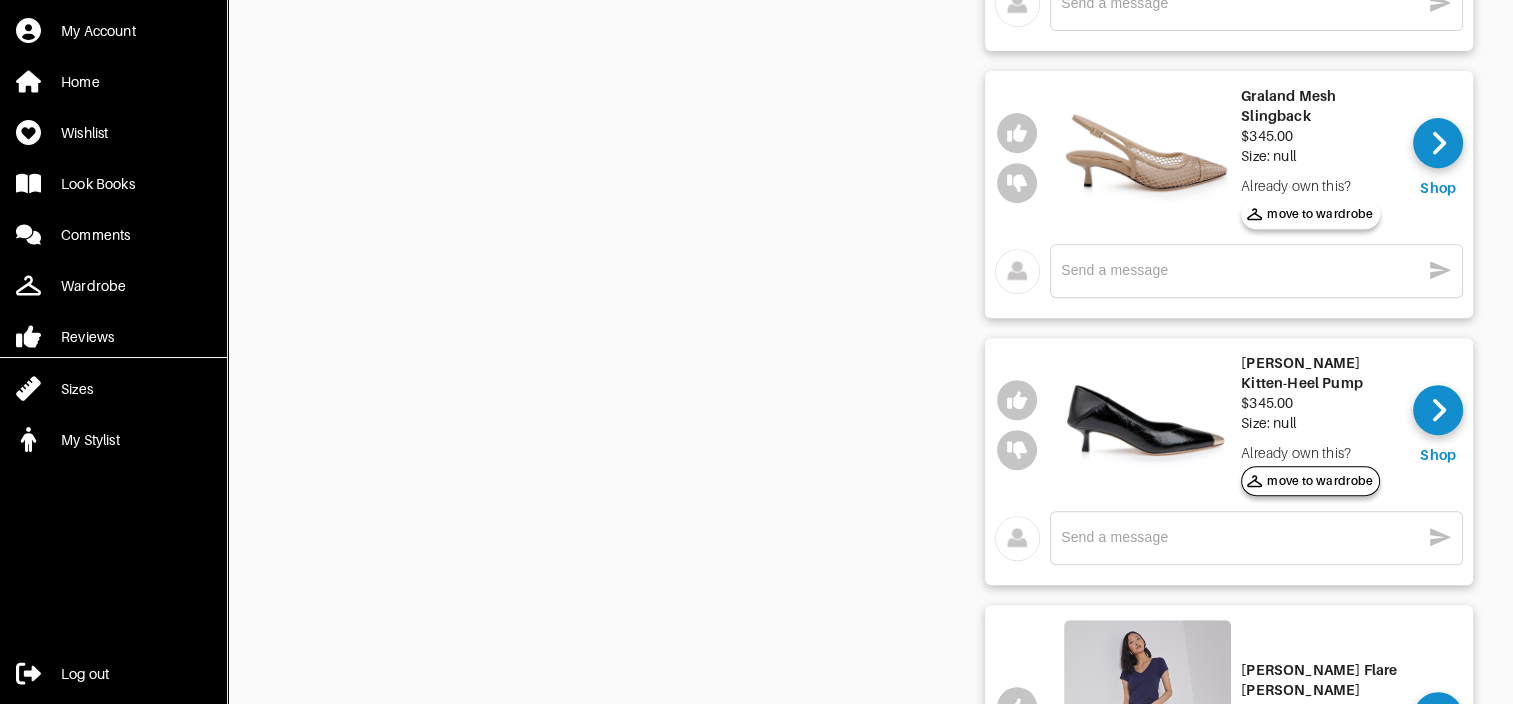 click on "move to wardrobe" at bounding box center (1310, 481) 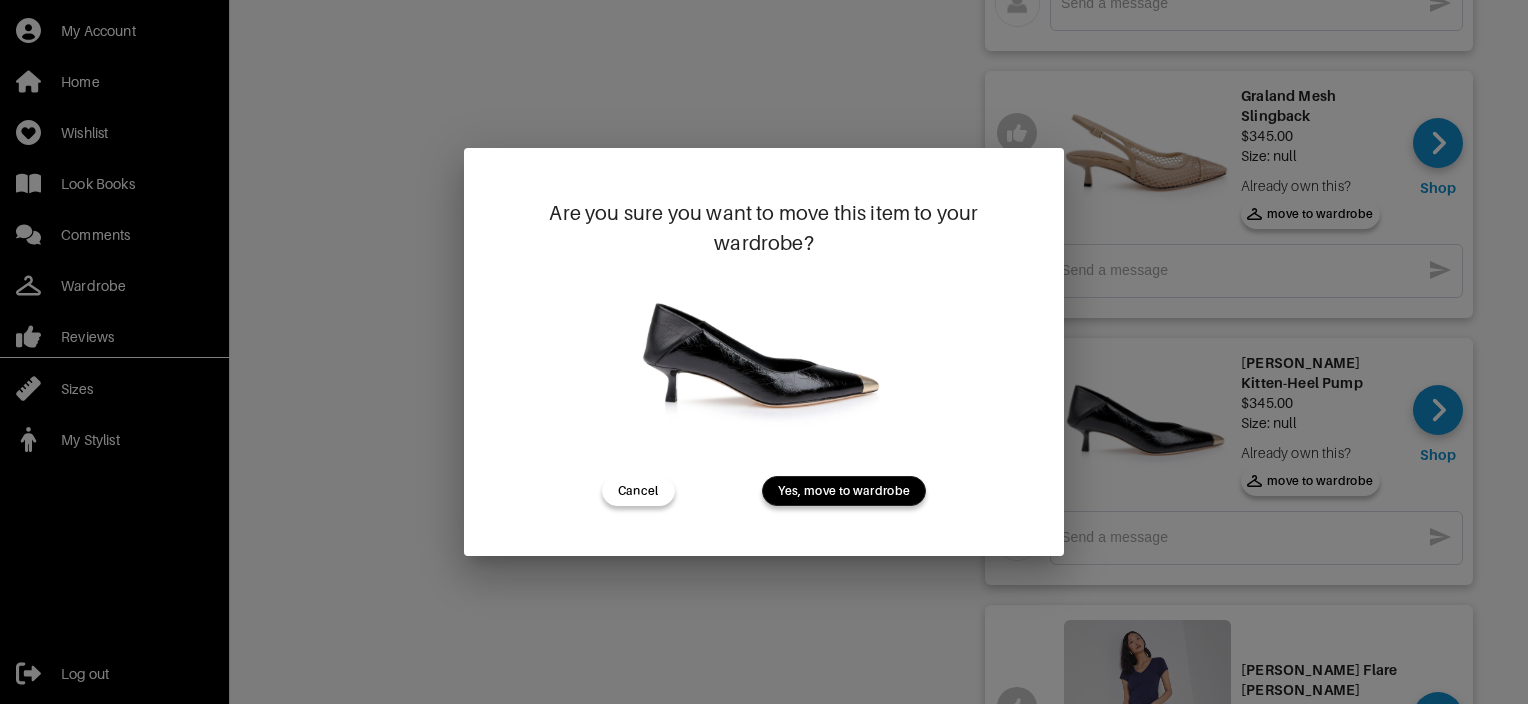 click on "Yes, move to wardrobe" at bounding box center [844, 491] 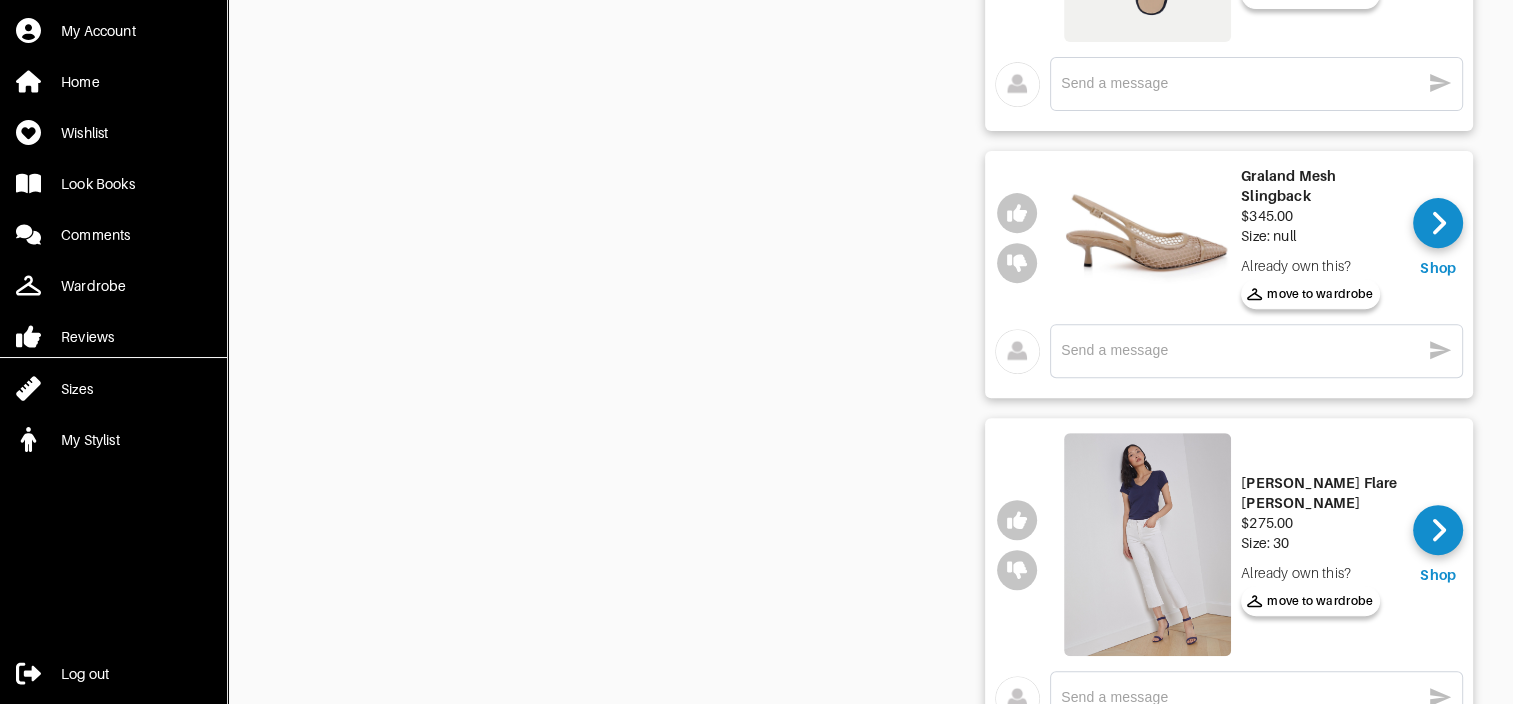 scroll, scrollTop: 1320, scrollLeft: 0, axis: vertical 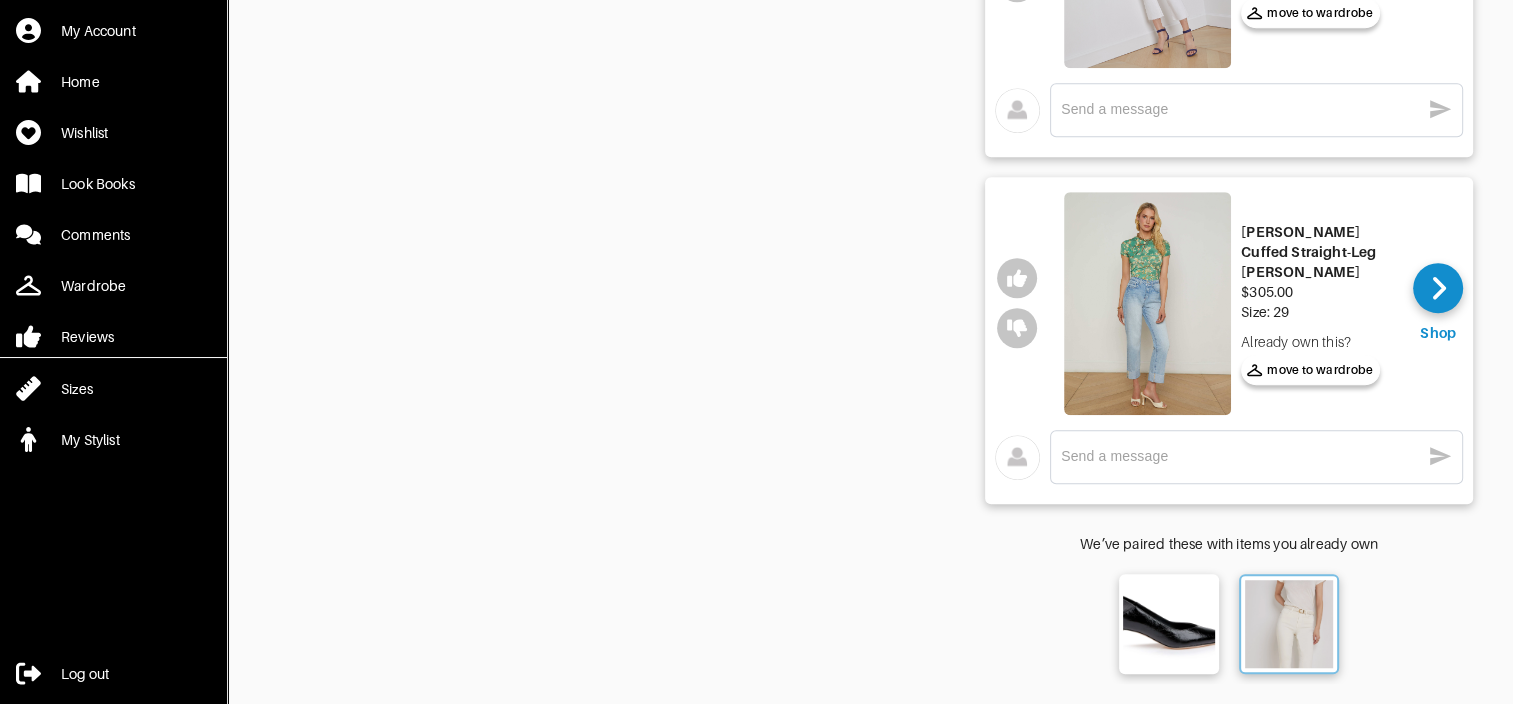 click at bounding box center [1289, 624] 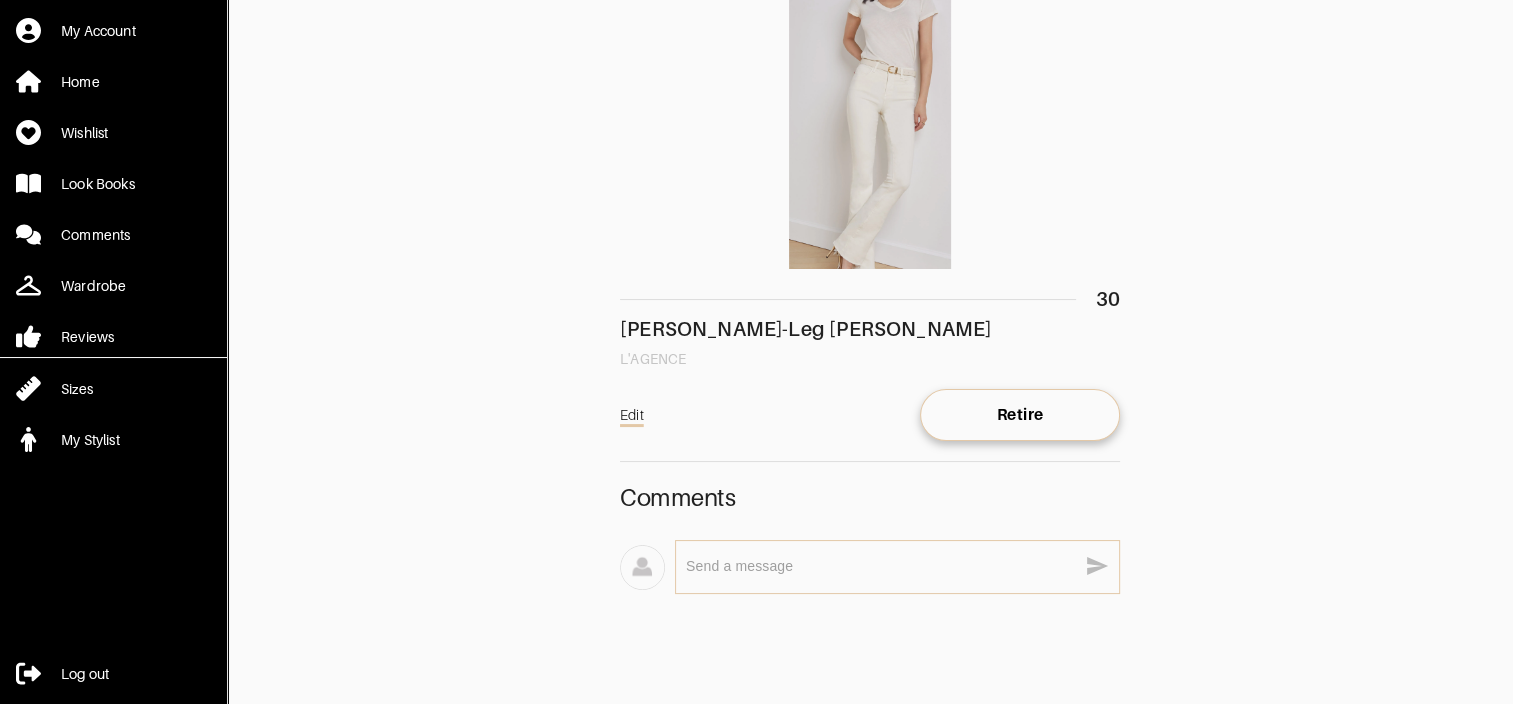 scroll, scrollTop: 0, scrollLeft: 0, axis: both 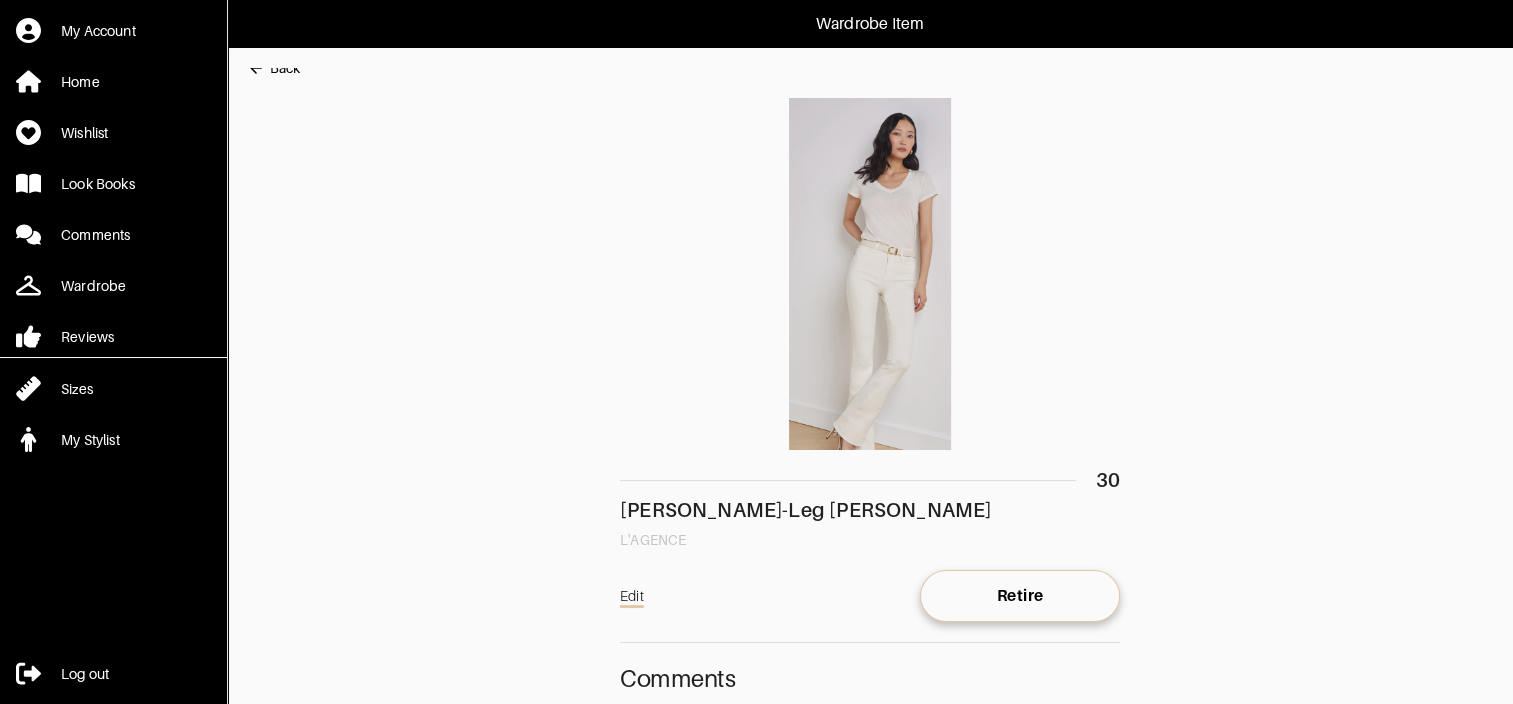 click on "Back" at bounding box center (285, 68) 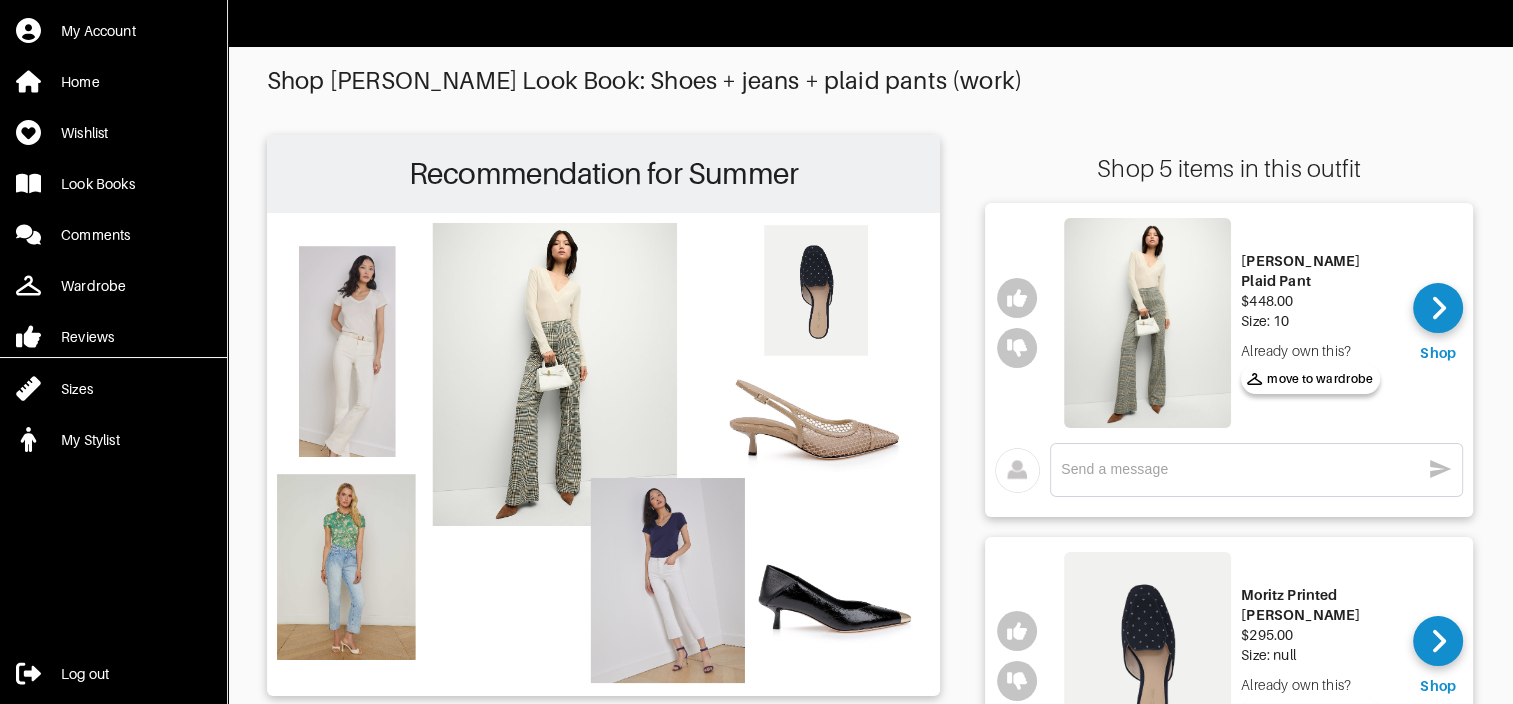 scroll, scrollTop: 0, scrollLeft: 0, axis: both 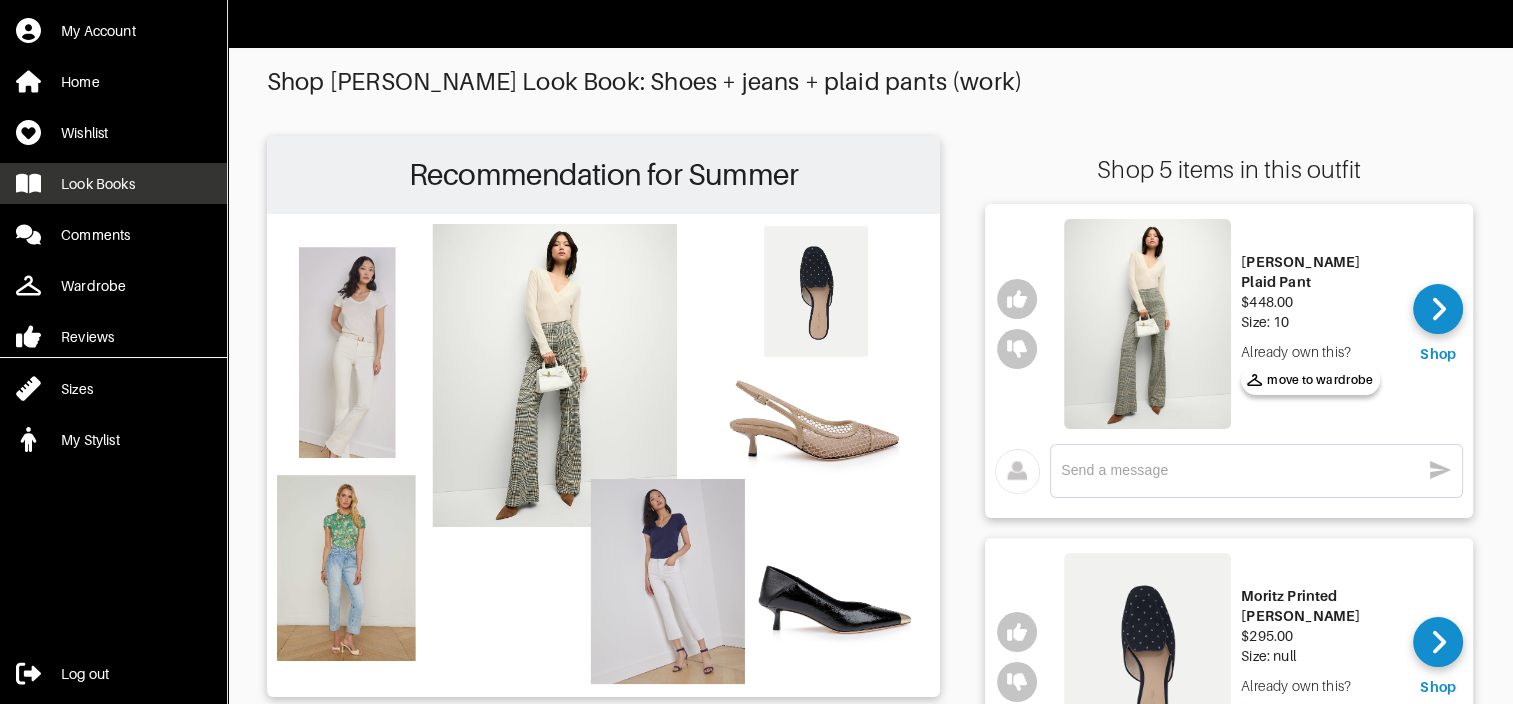 click on "Look Books" at bounding box center [98, 184] 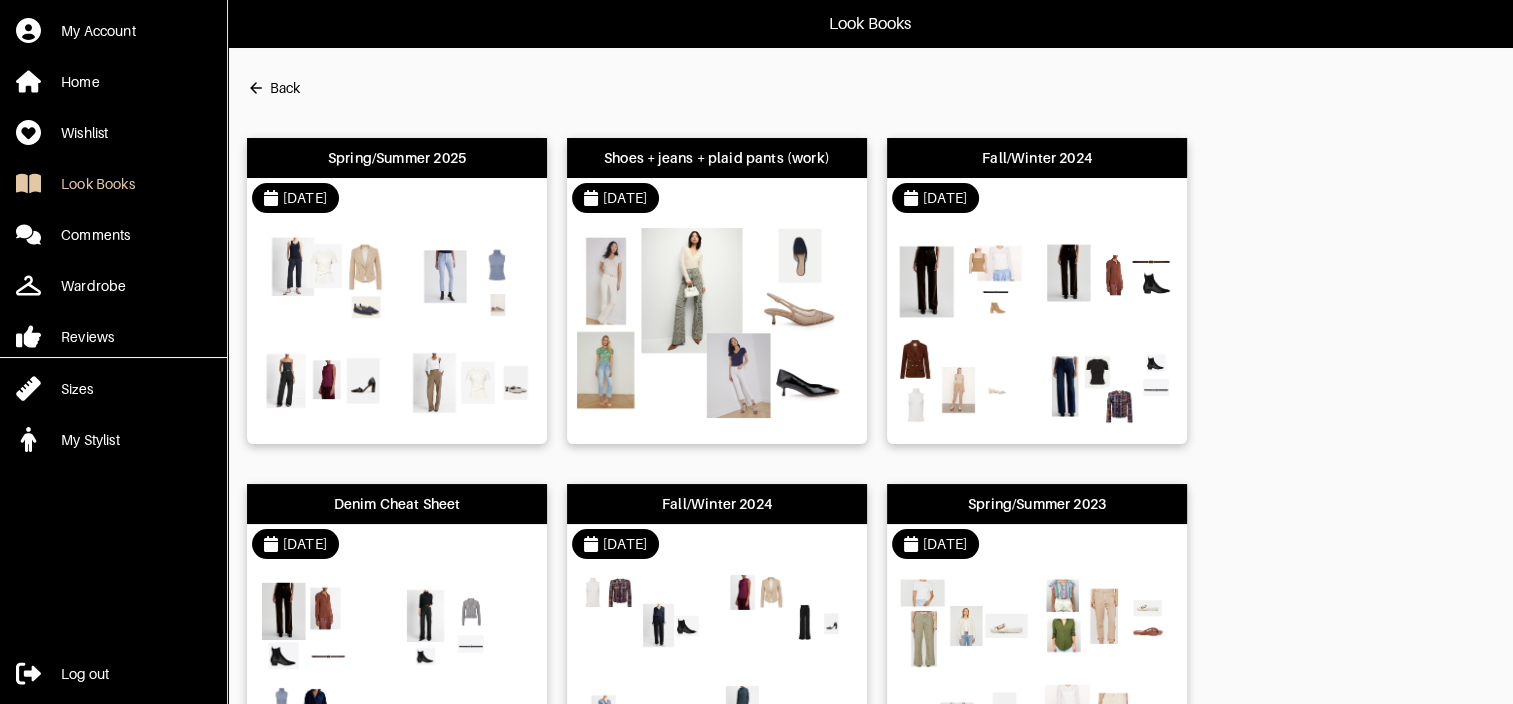 click on "[DATE]" at bounding box center (397, 198) 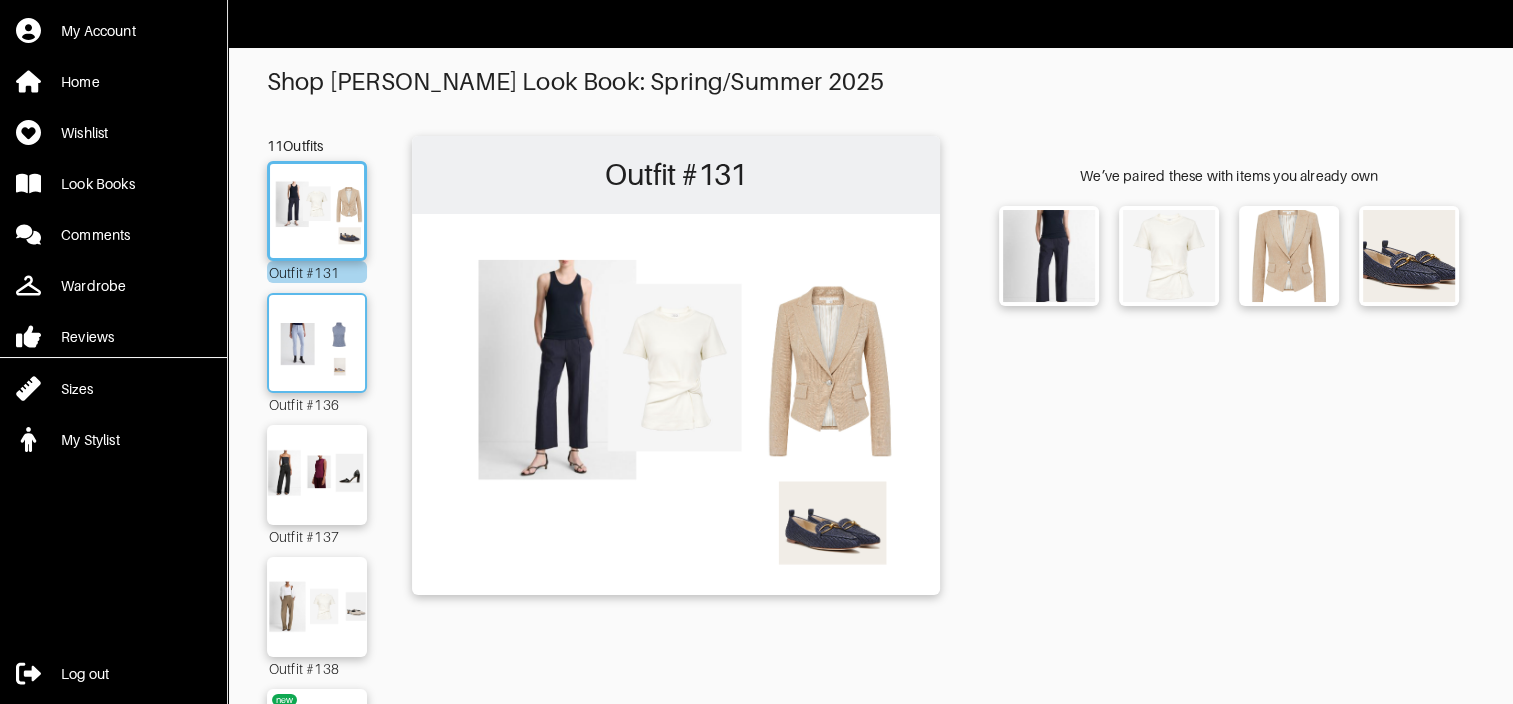 click at bounding box center (317, 343) 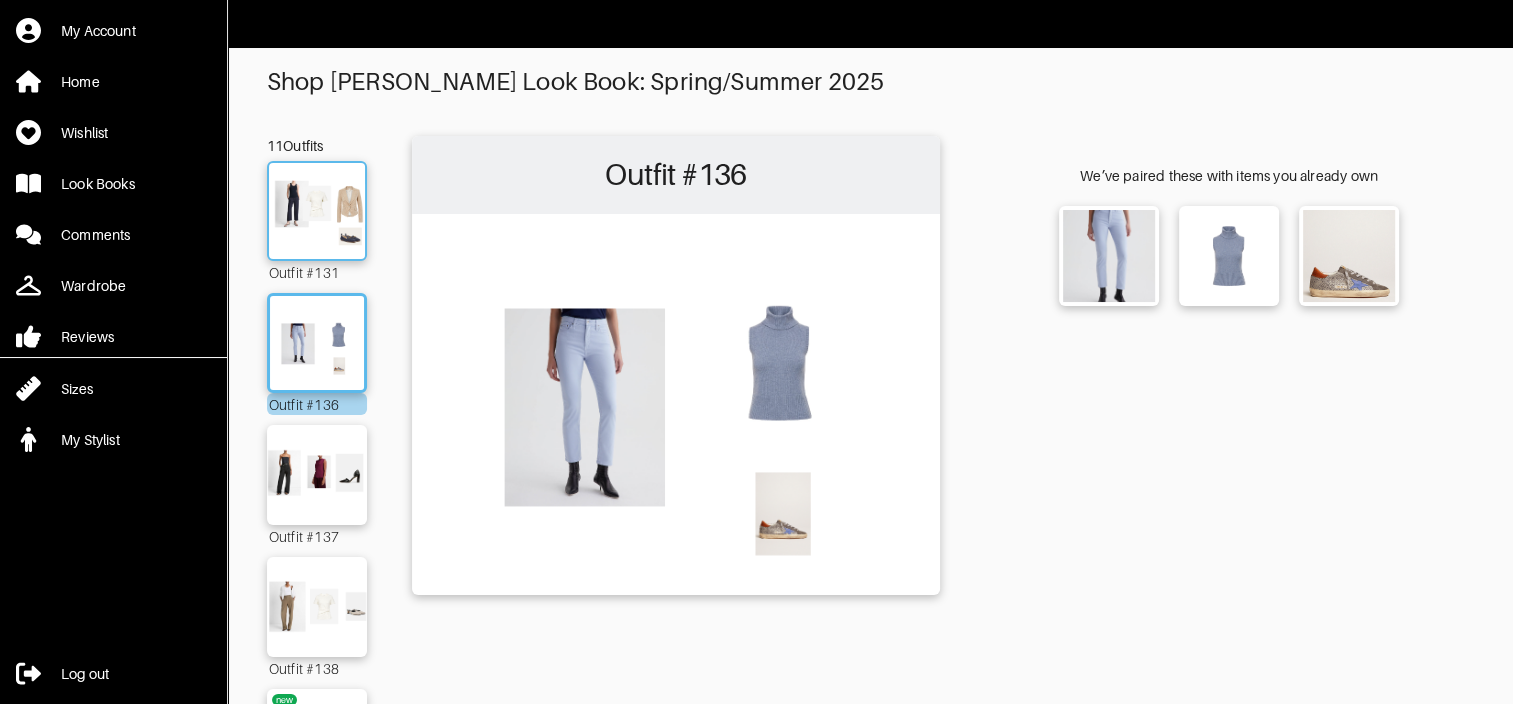 click at bounding box center (317, 211) 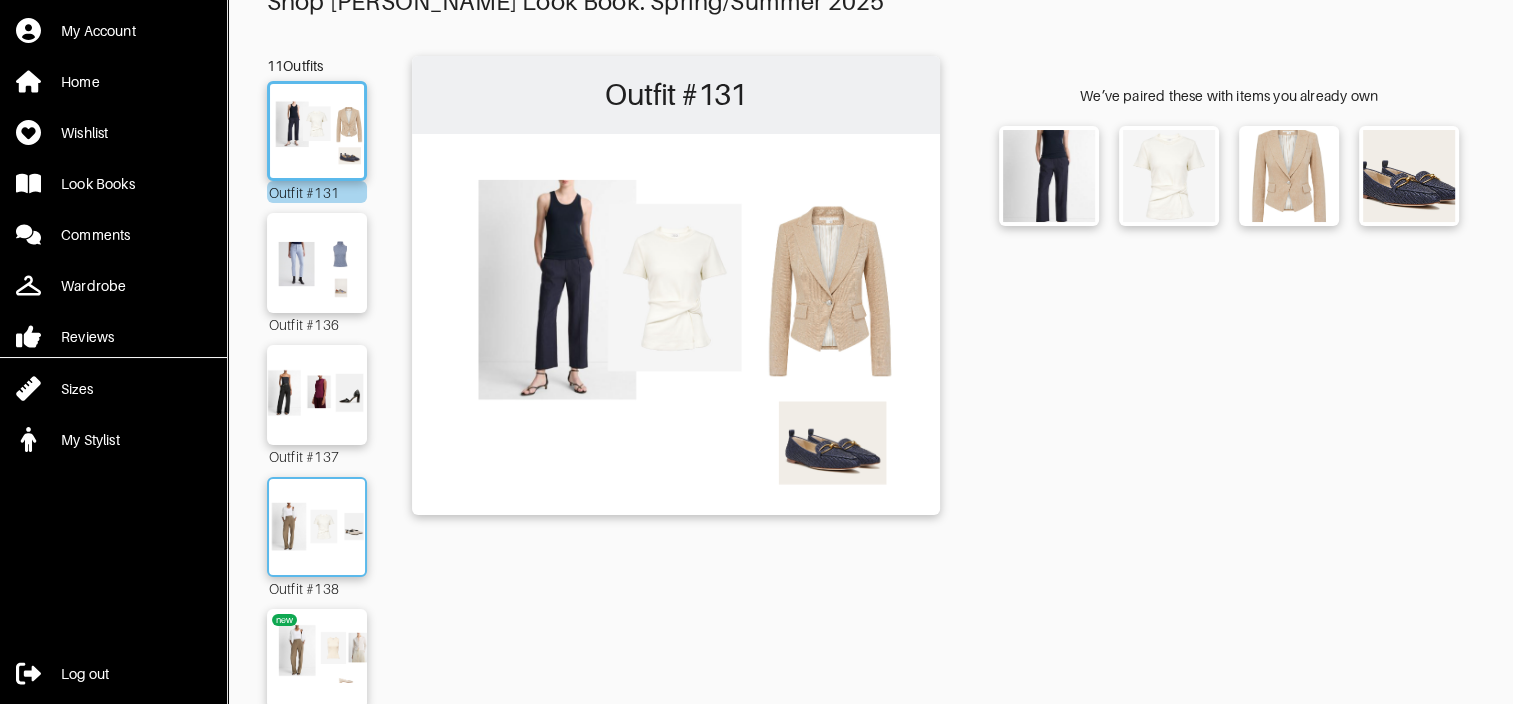 scroll, scrollTop: 200, scrollLeft: 0, axis: vertical 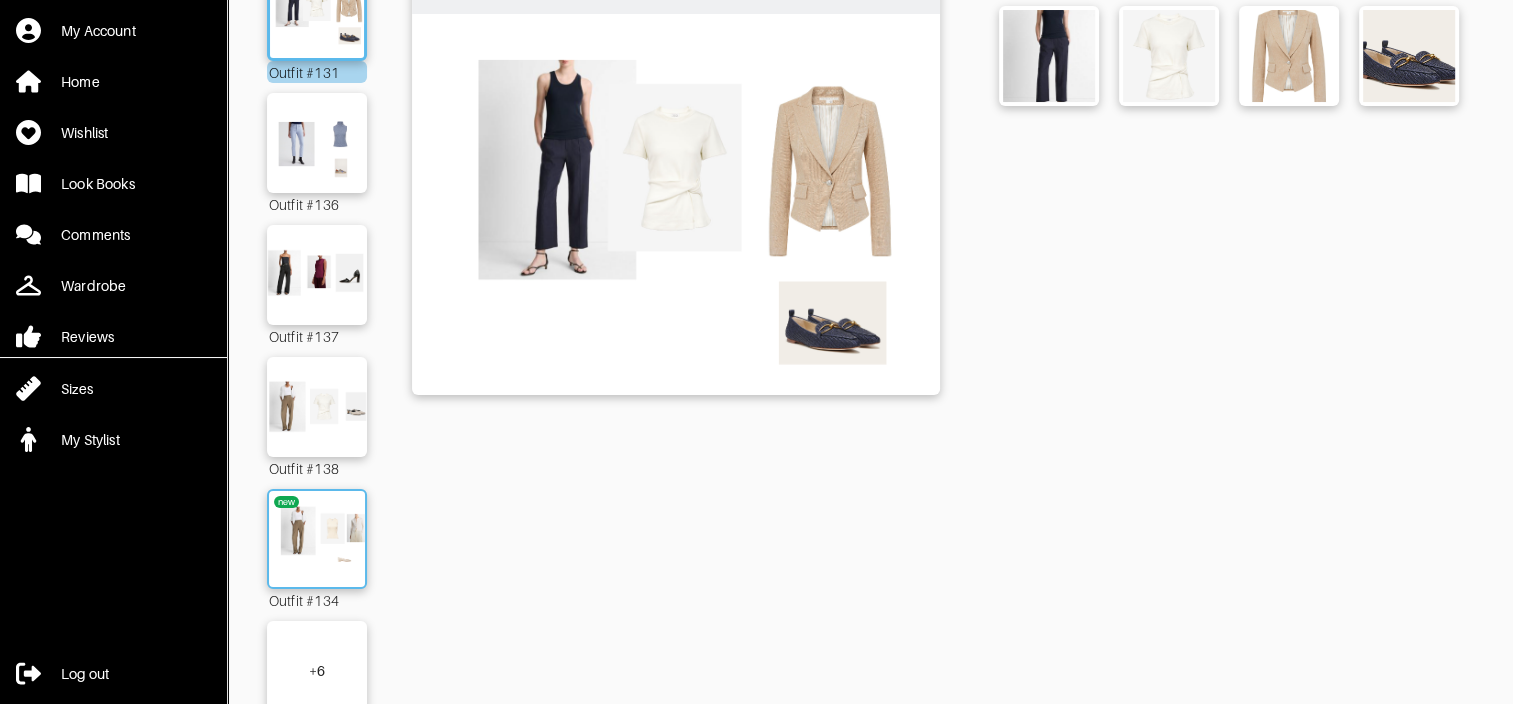 click at bounding box center [317, 539] 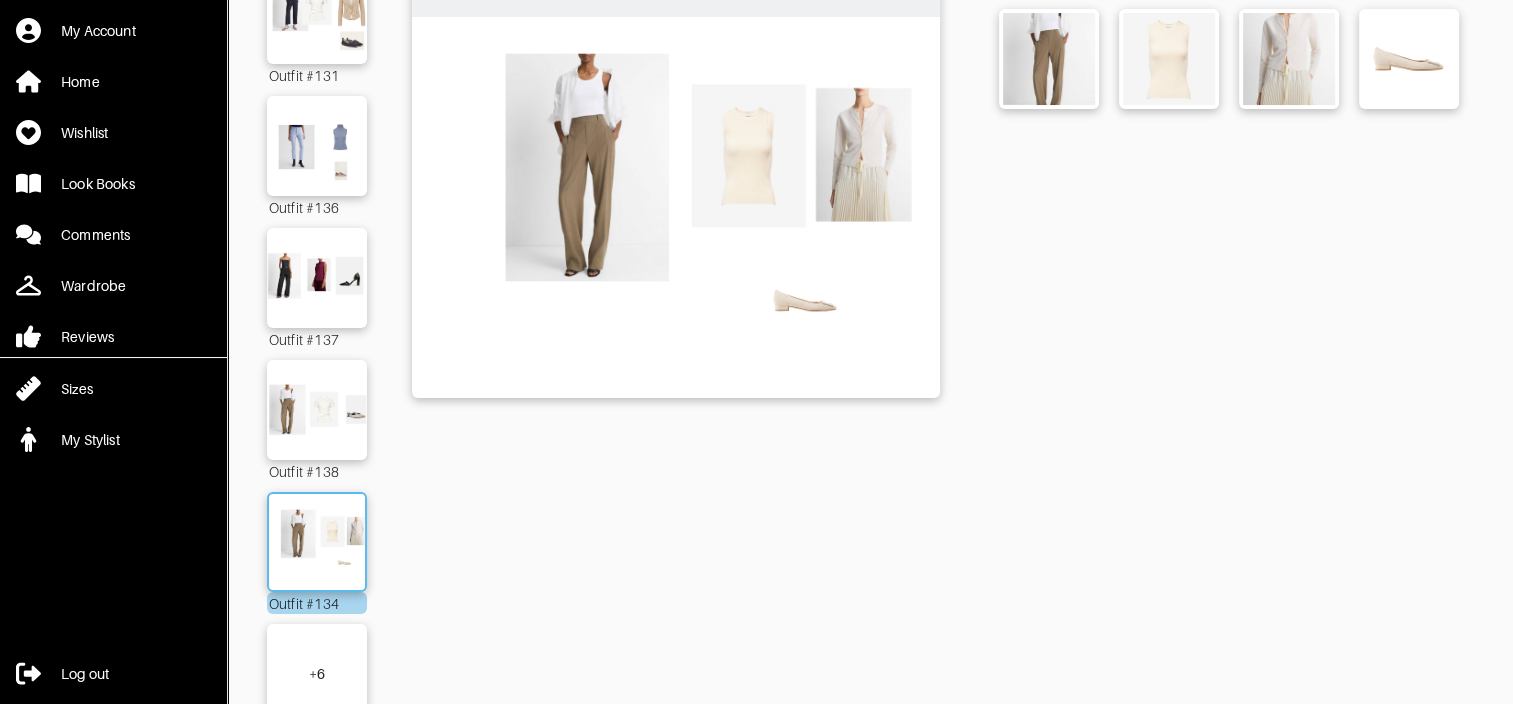 scroll, scrollTop: 274, scrollLeft: 0, axis: vertical 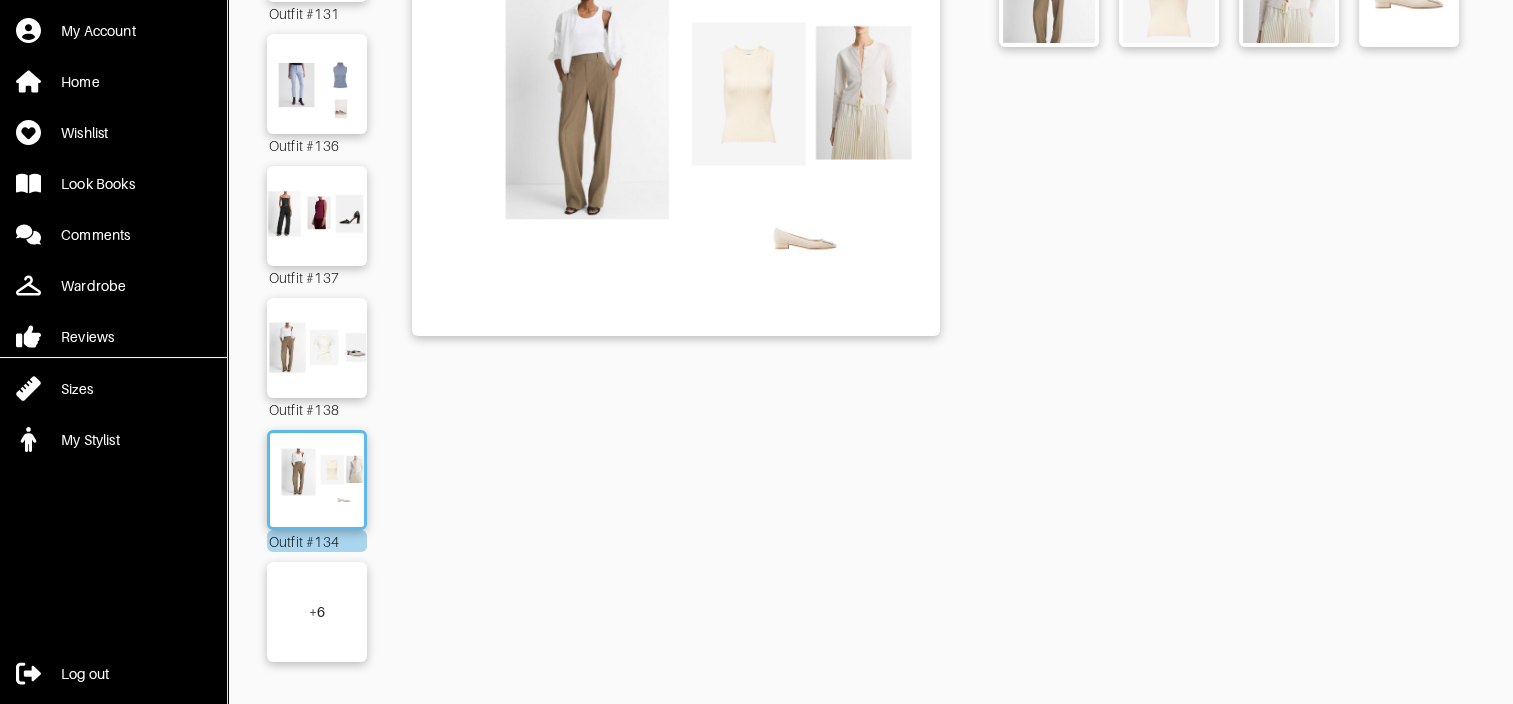 click on "+  6" at bounding box center [317, 612] 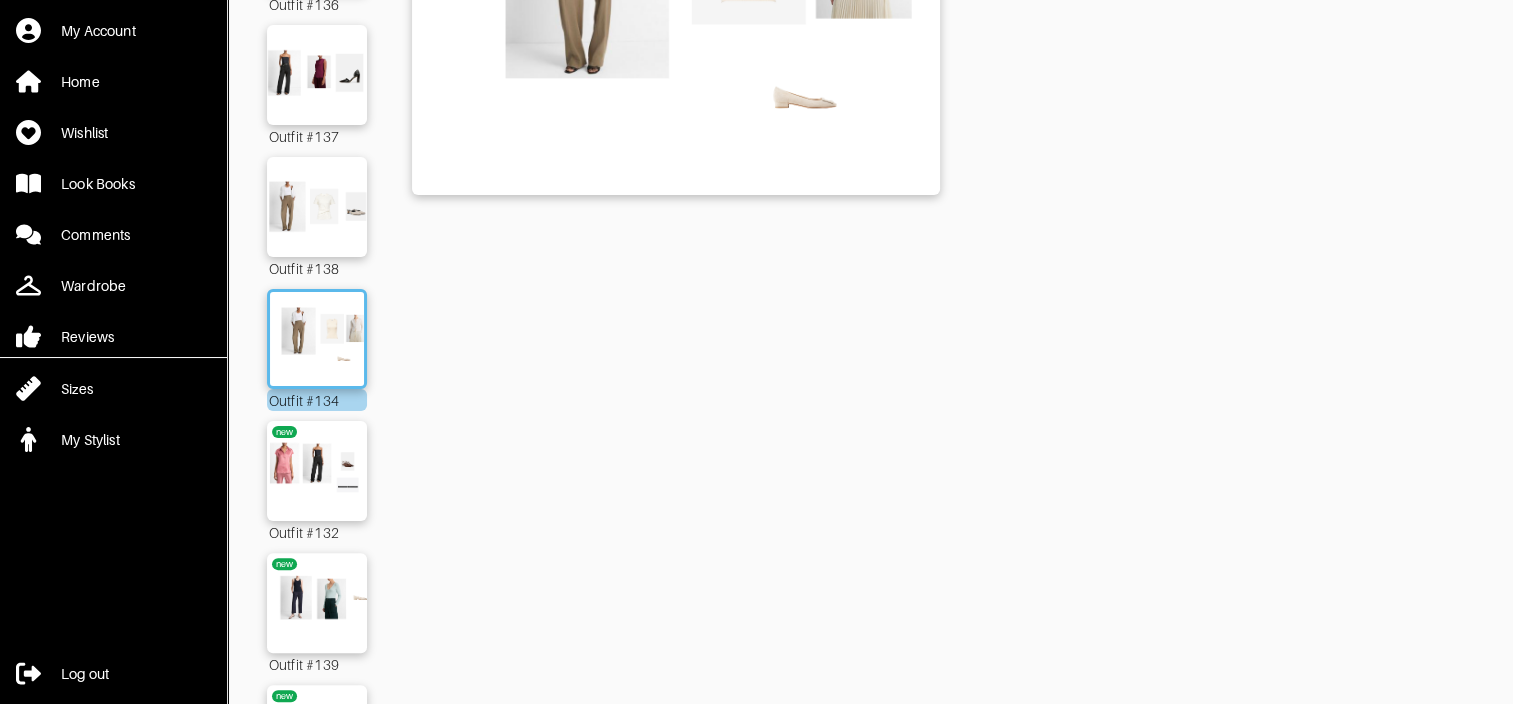 scroll, scrollTop: 574, scrollLeft: 0, axis: vertical 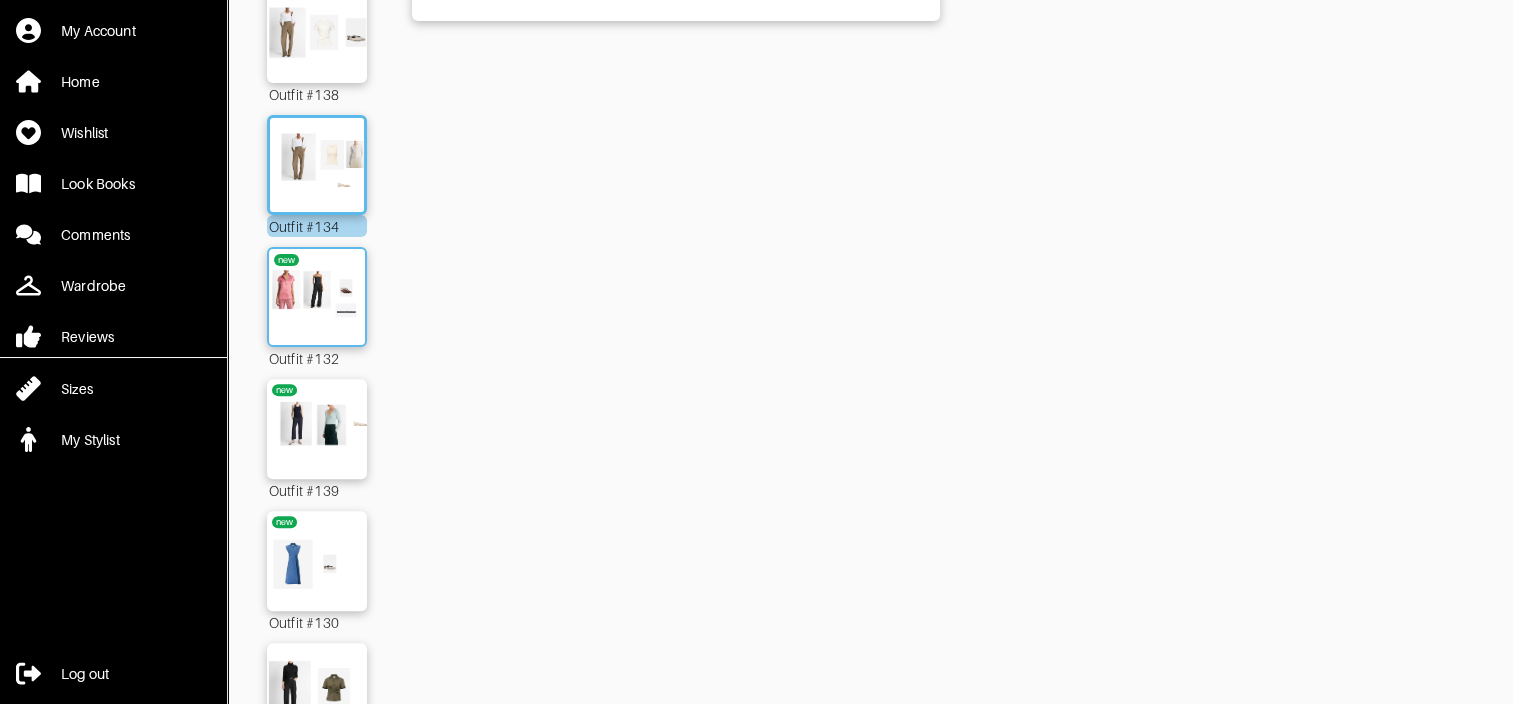 click at bounding box center [317, 297] 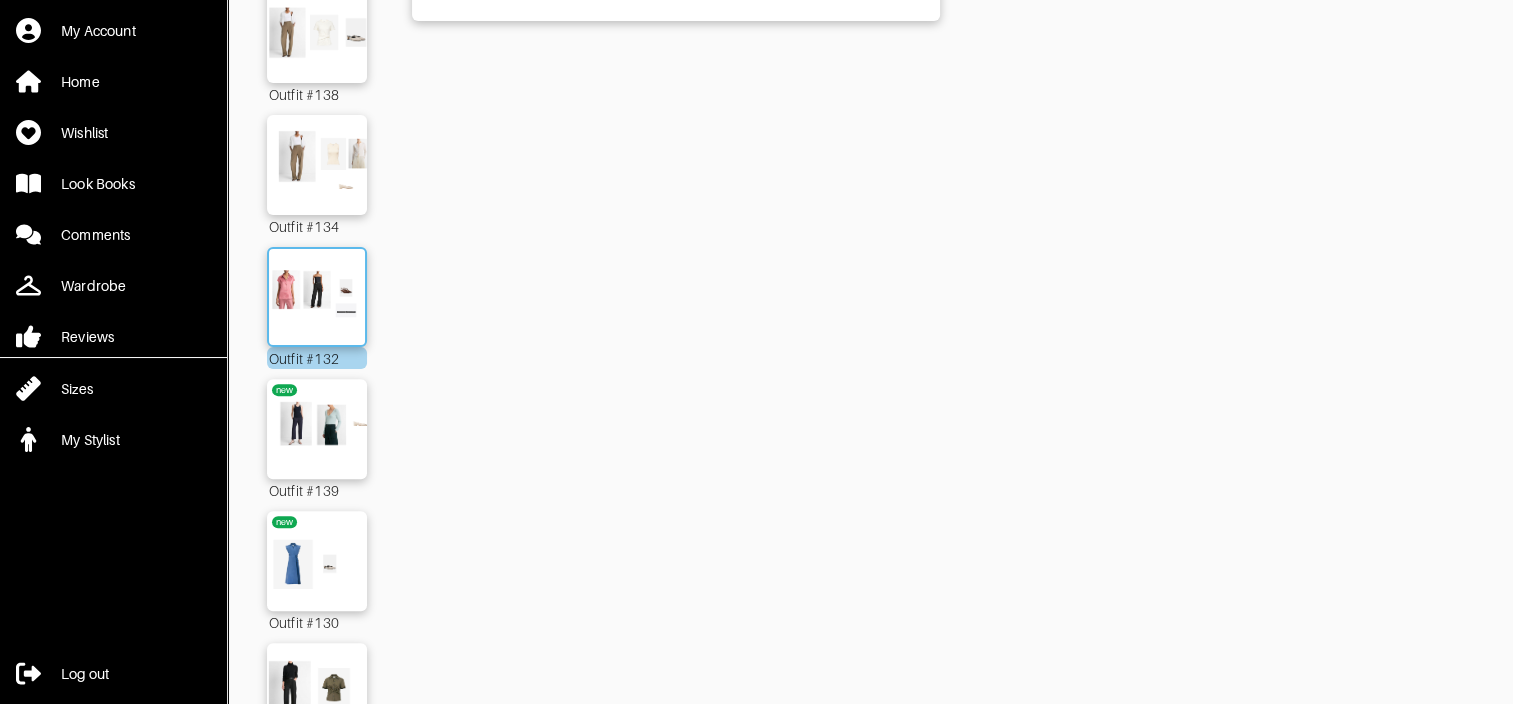 click at bounding box center [317, 297] 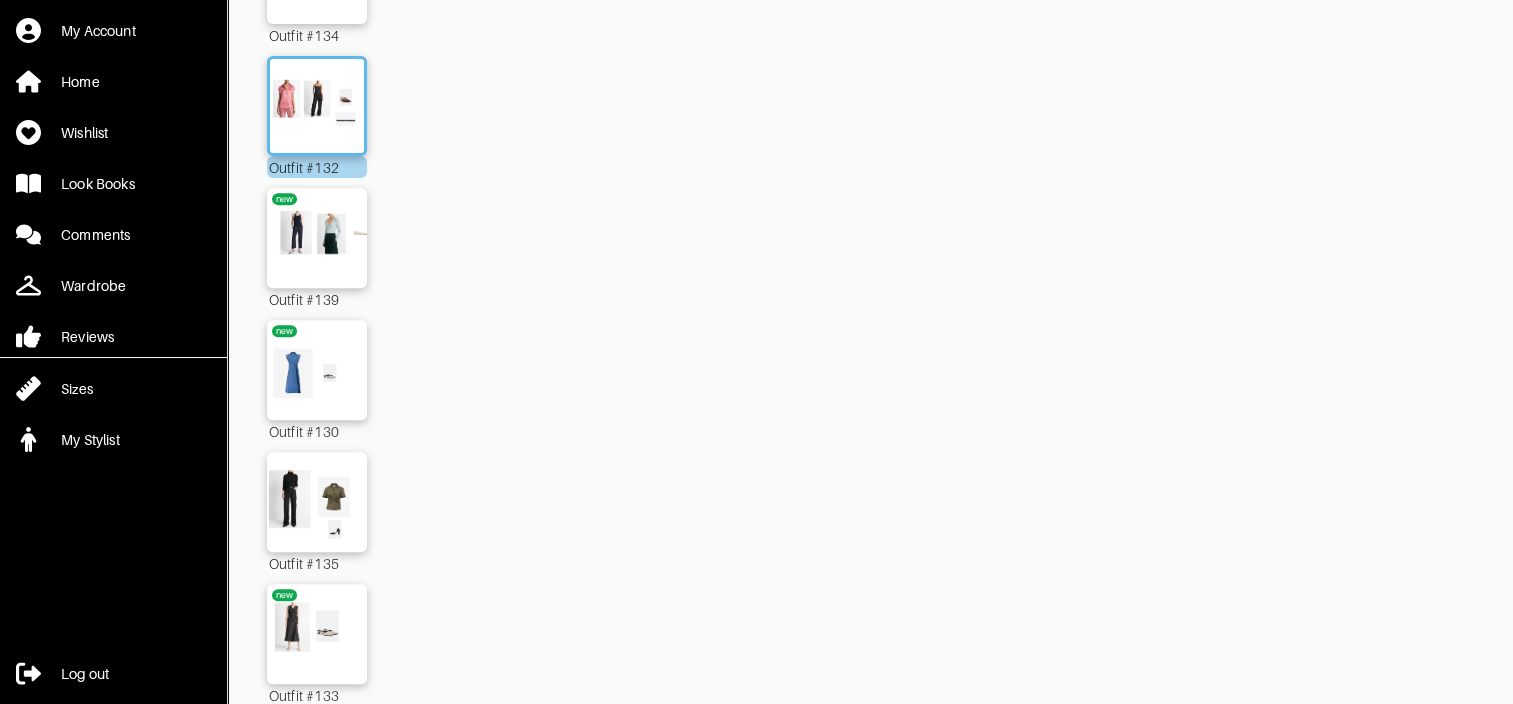 scroll, scrollTop: 774, scrollLeft: 0, axis: vertical 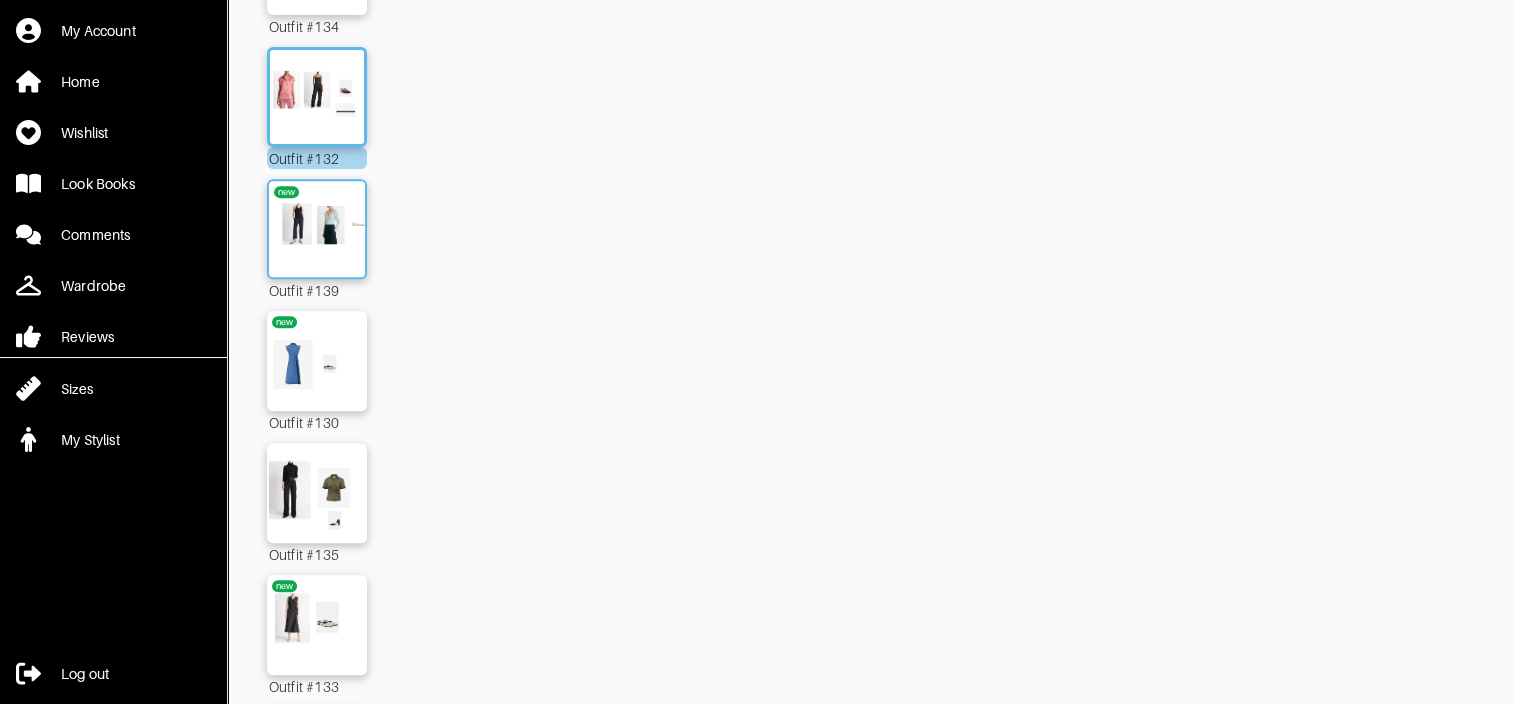 click at bounding box center (317, 229) 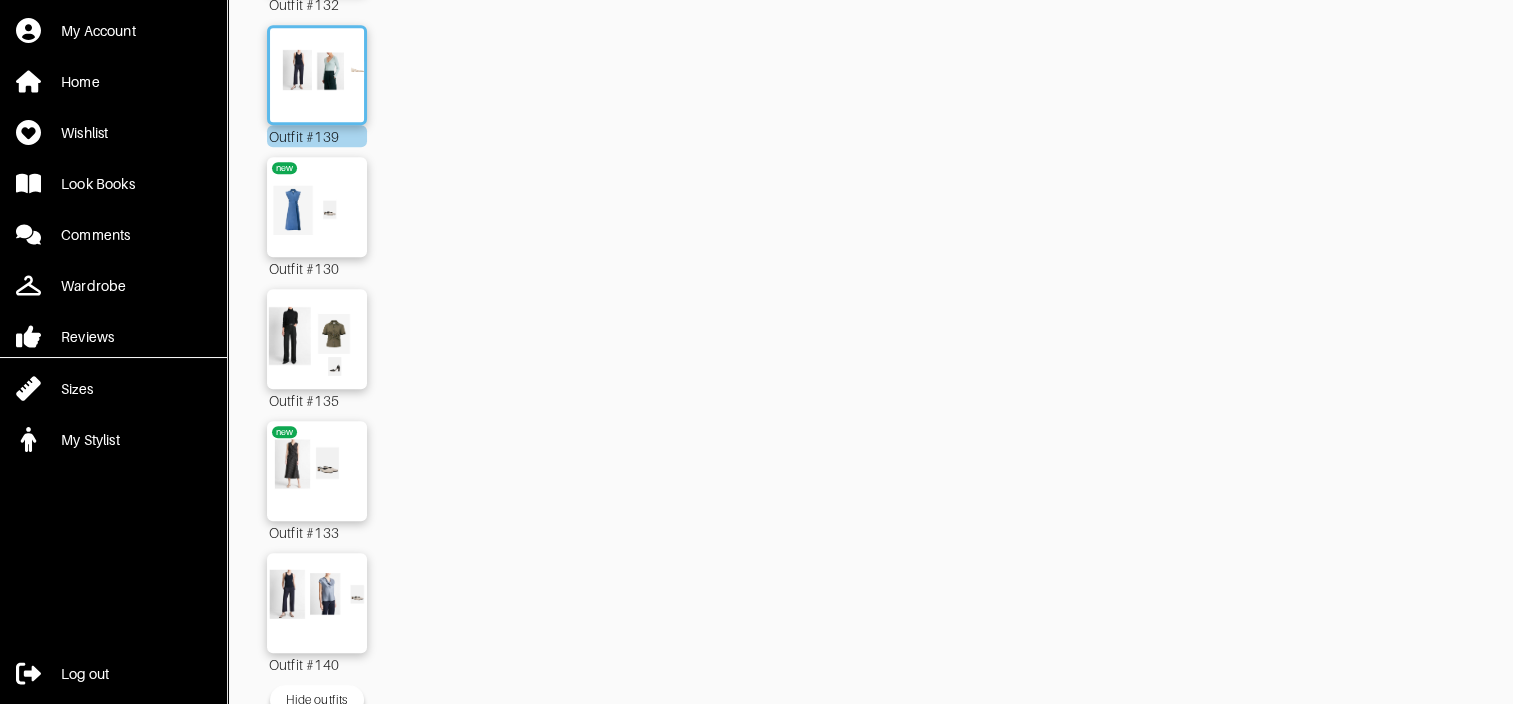 scroll, scrollTop: 973, scrollLeft: 0, axis: vertical 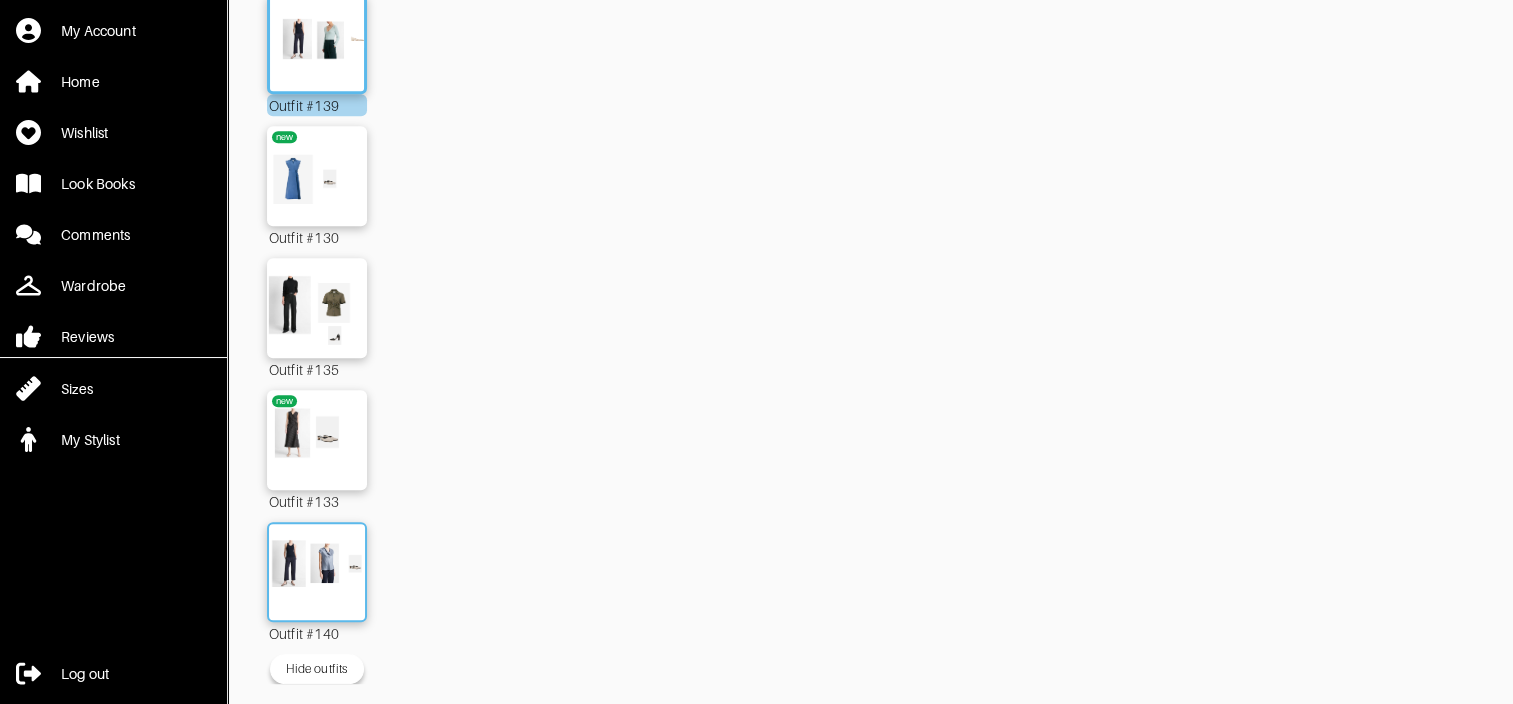 click at bounding box center (317, 572) 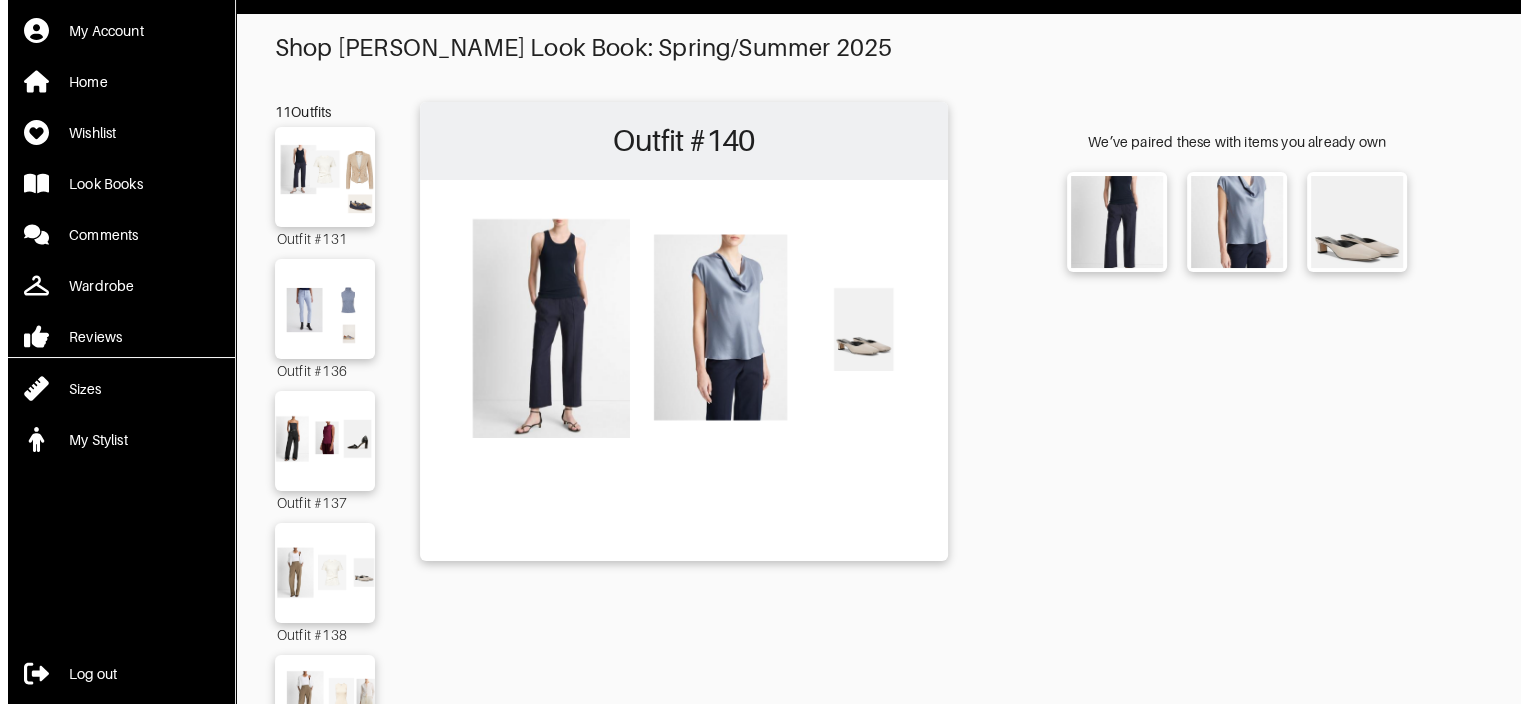 scroll, scrollTop: 0, scrollLeft: 0, axis: both 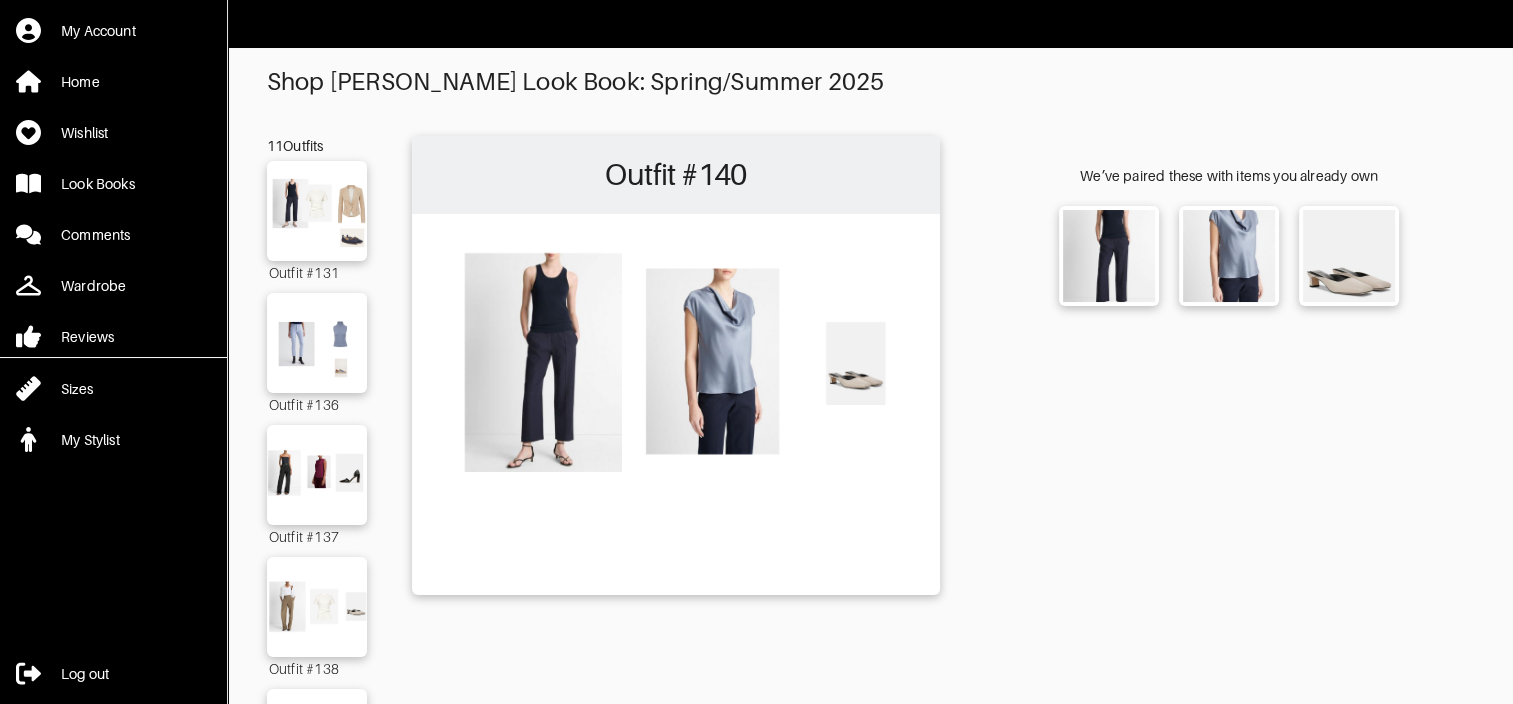 drag, startPoint x: 1448, startPoint y: 0, endPoint x: 953, endPoint y: 59, distance: 498.50375 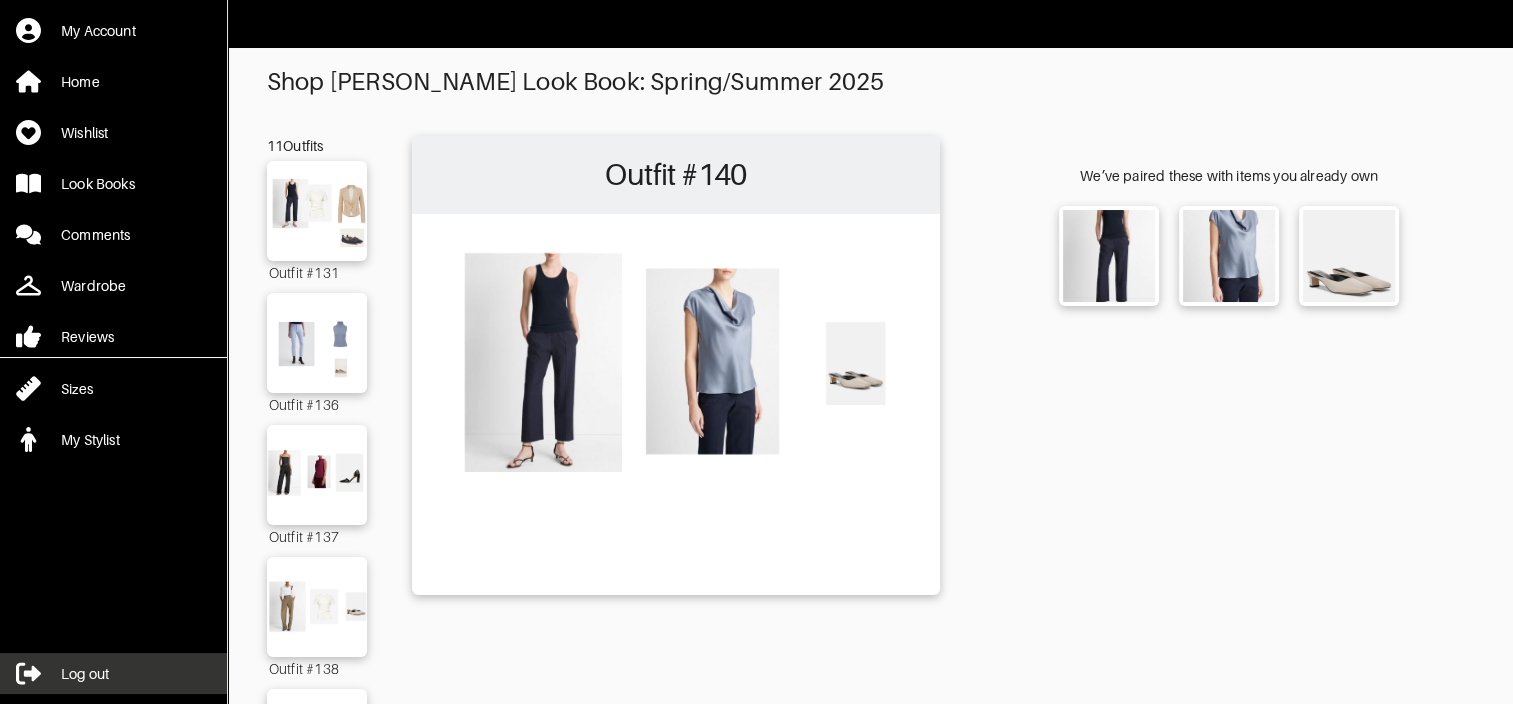 click on "Log out" at bounding box center (85, 674) 